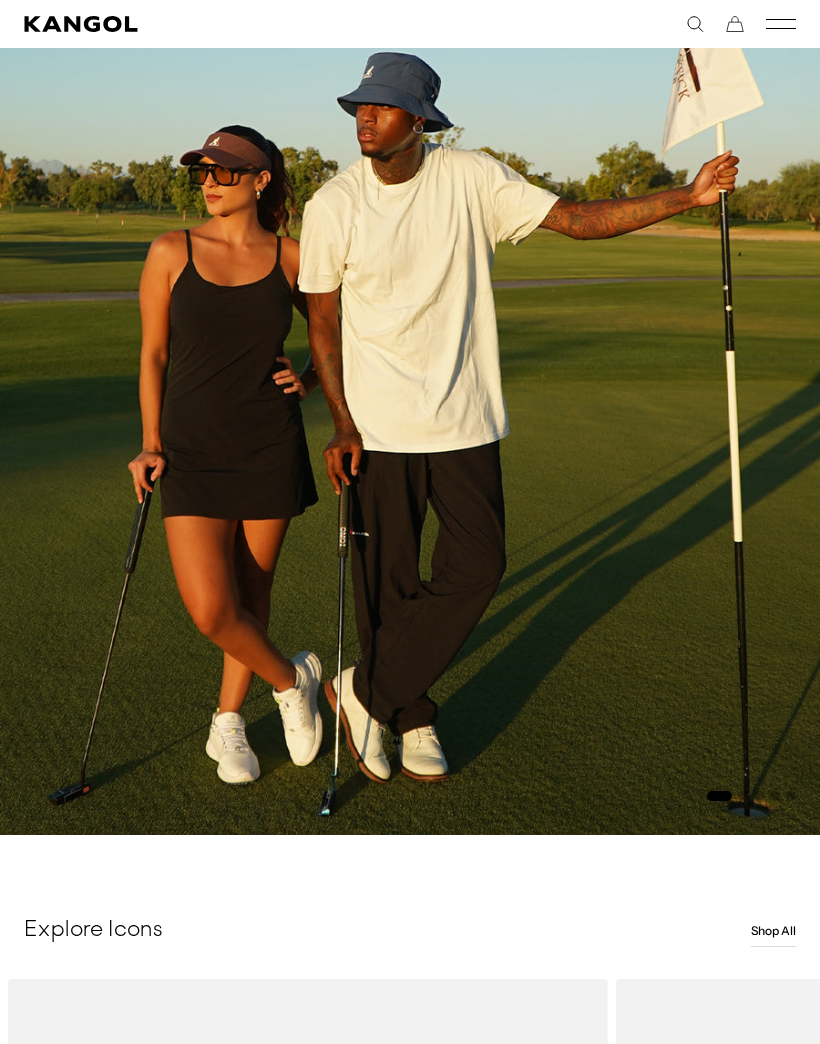 scroll, scrollTop: 302, scrollLeft: 0, axis: vertical 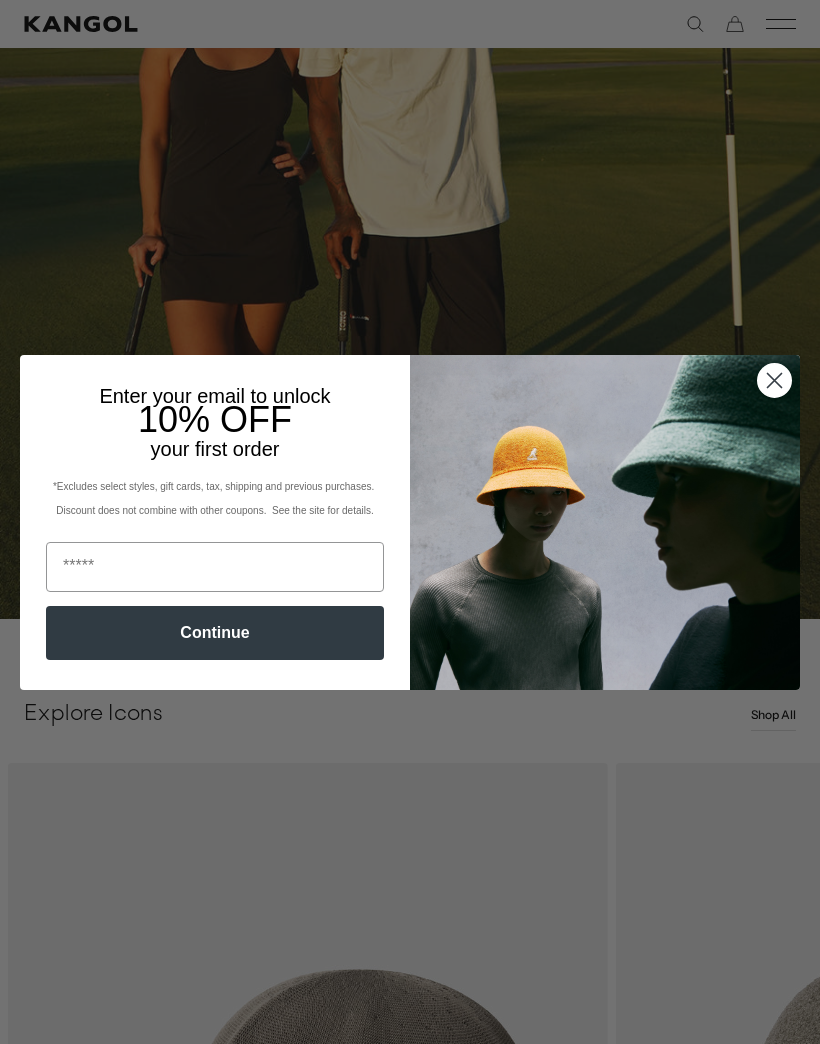 click on "Continue" at bounding box center [215, 633] 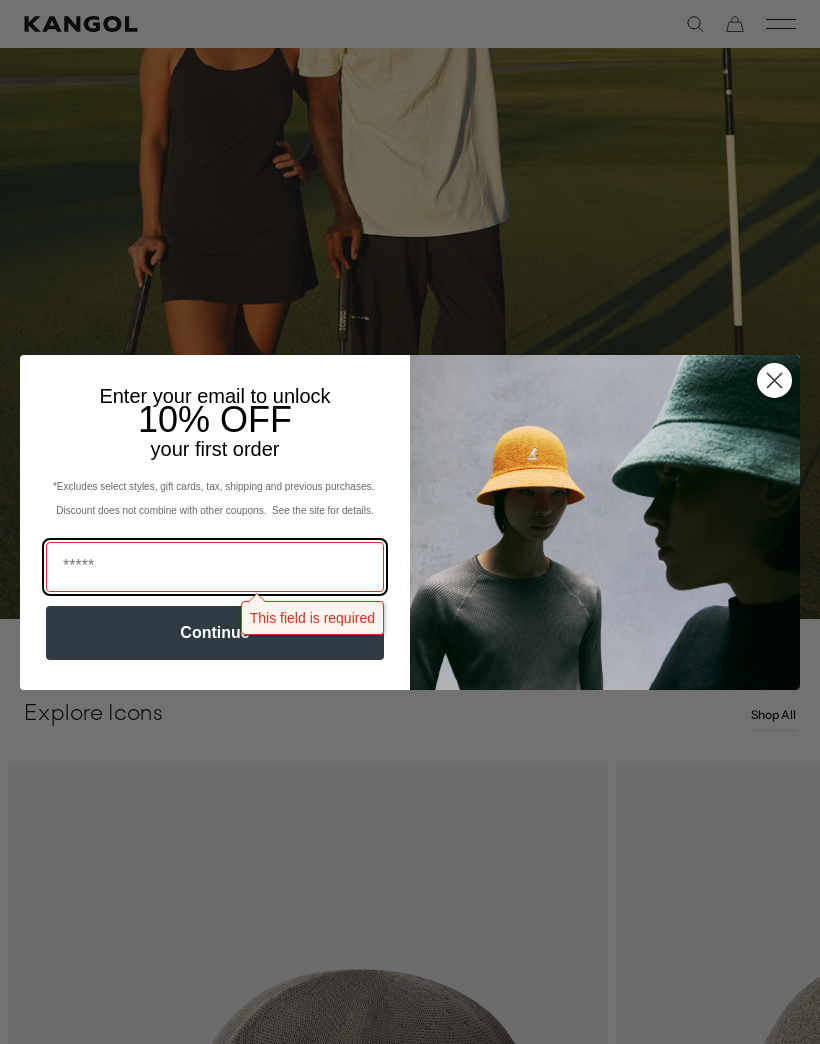 scroll, scrollTop: 460, scrollLeft: 0, axis: vertical 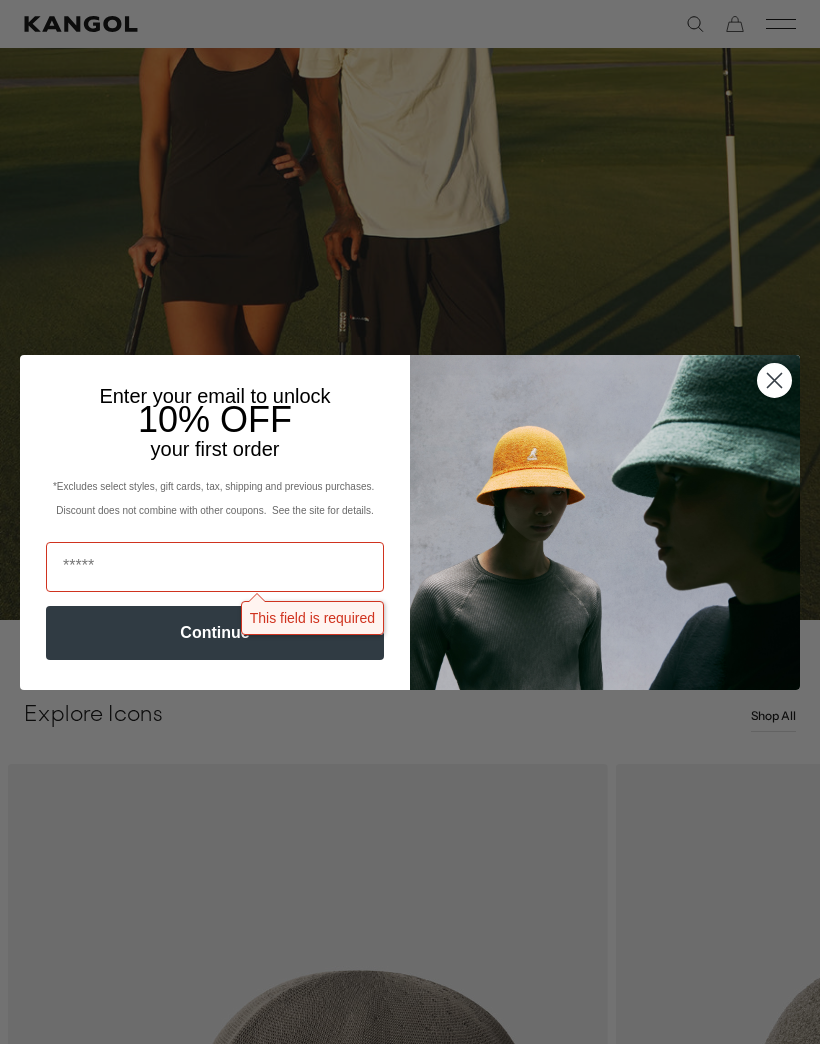 click 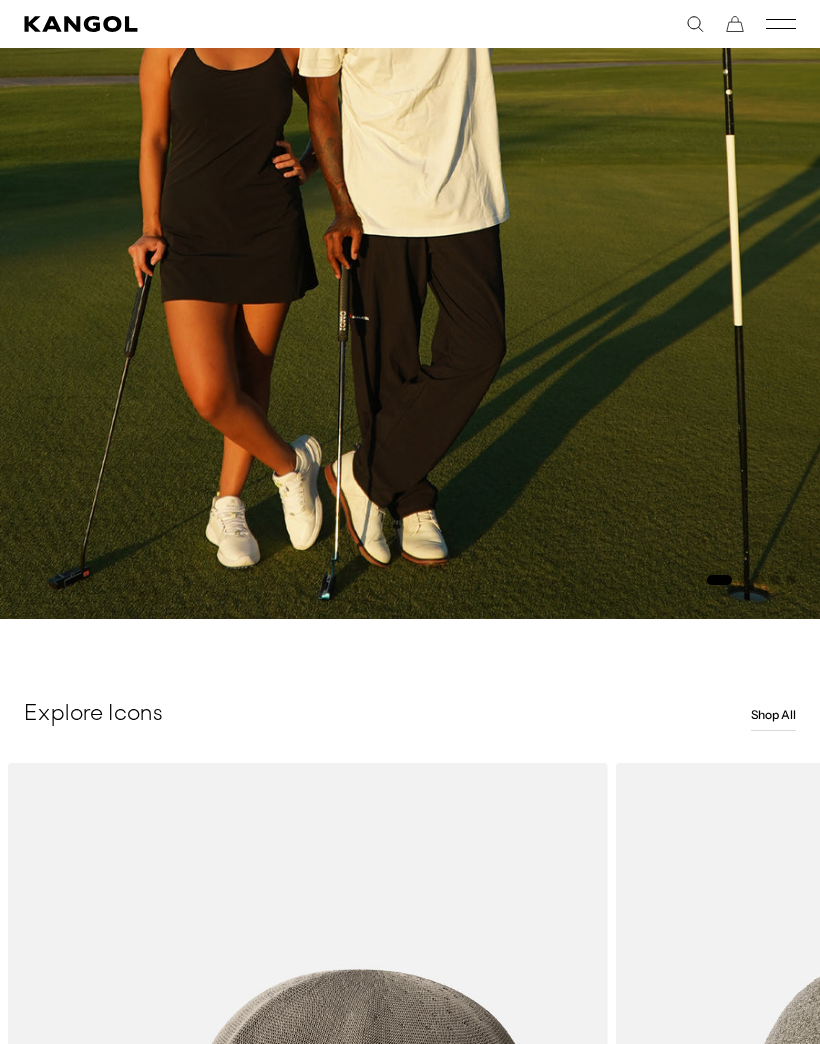 scroll, scrollTop: 0, scrollLeft: 412, axis: horizontal 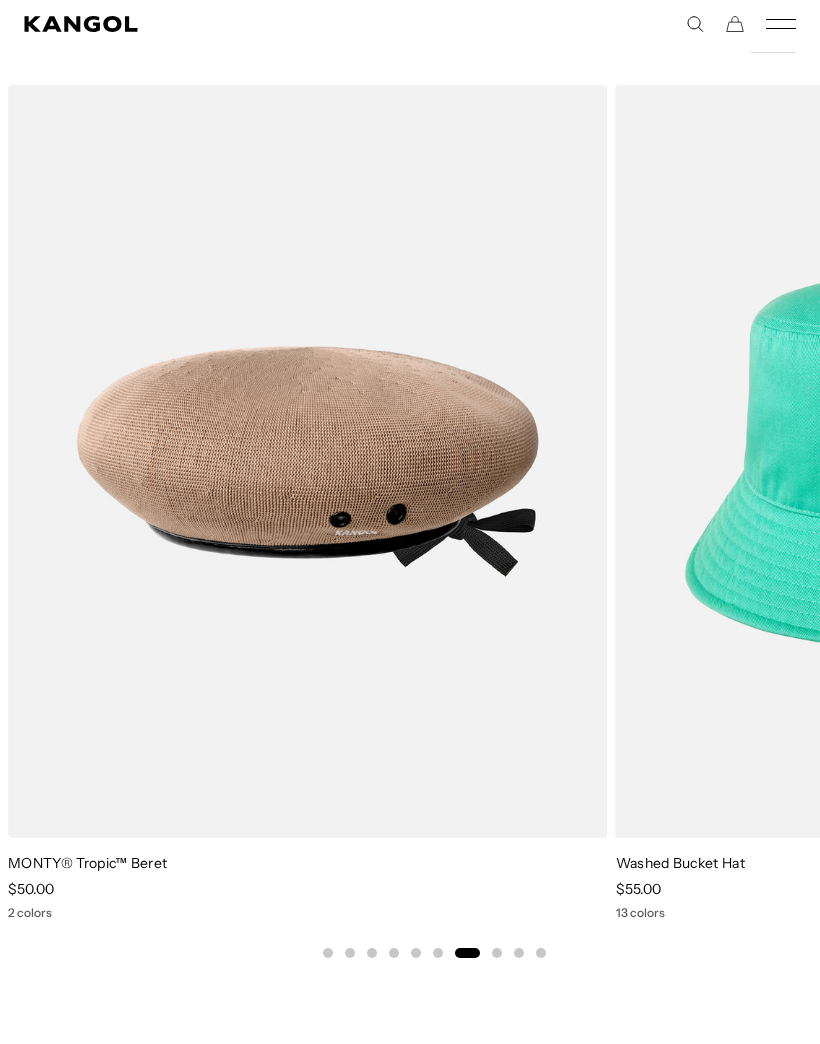 click on "Shop All" at bounding box center (773, 37) 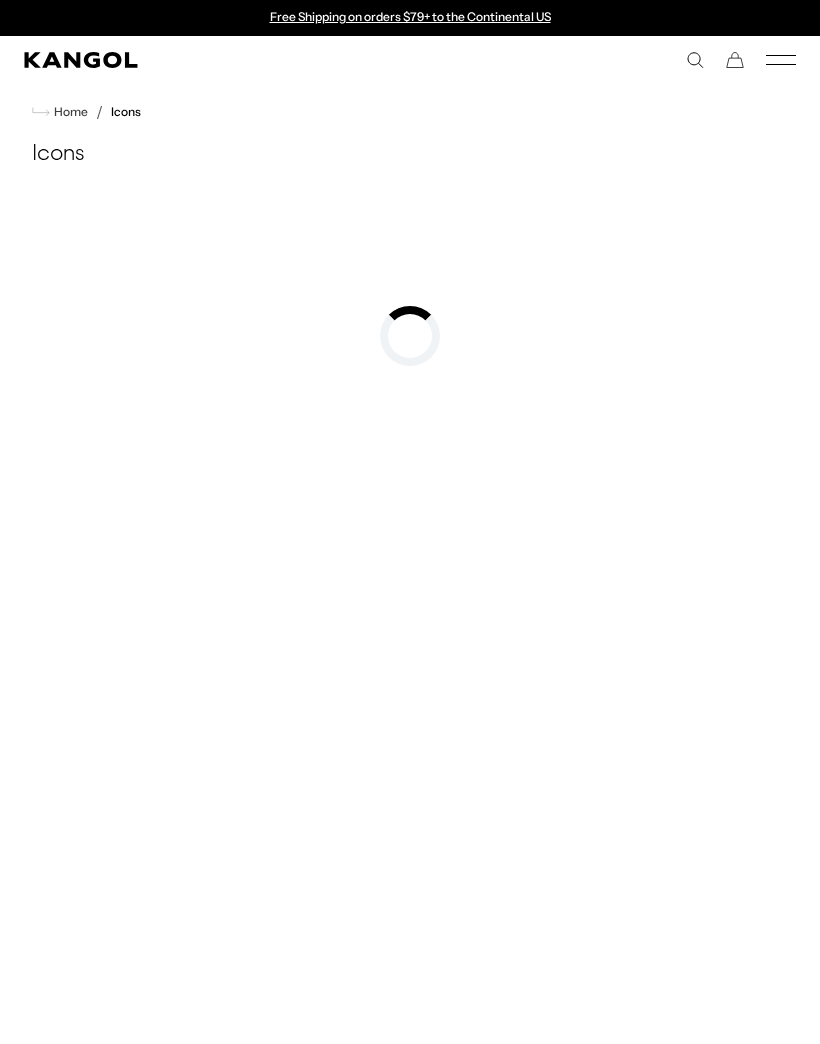 scroll, scrollTop: 0, scrollLeft: 0, axis: both 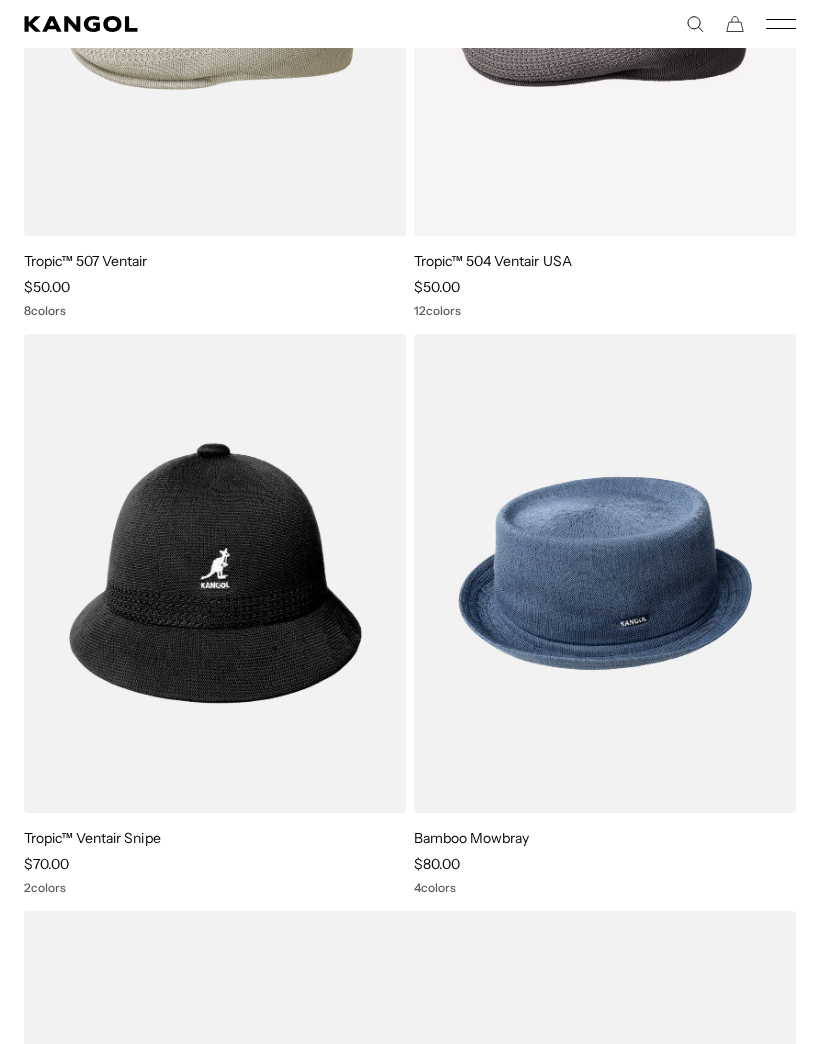 click on "Bamboo Mowbray" at bounding box center [471, 838] 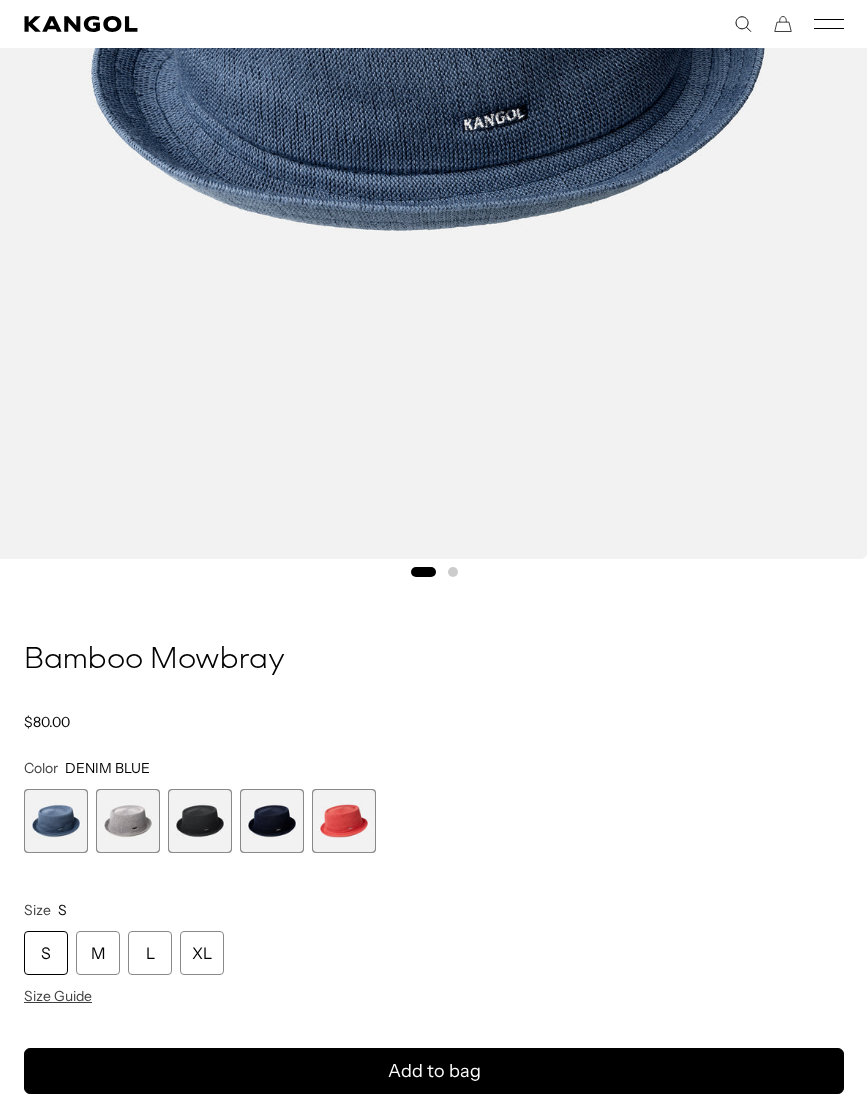 scroll, scrollTop: 771, scrollLeft: 0, axis: vertical 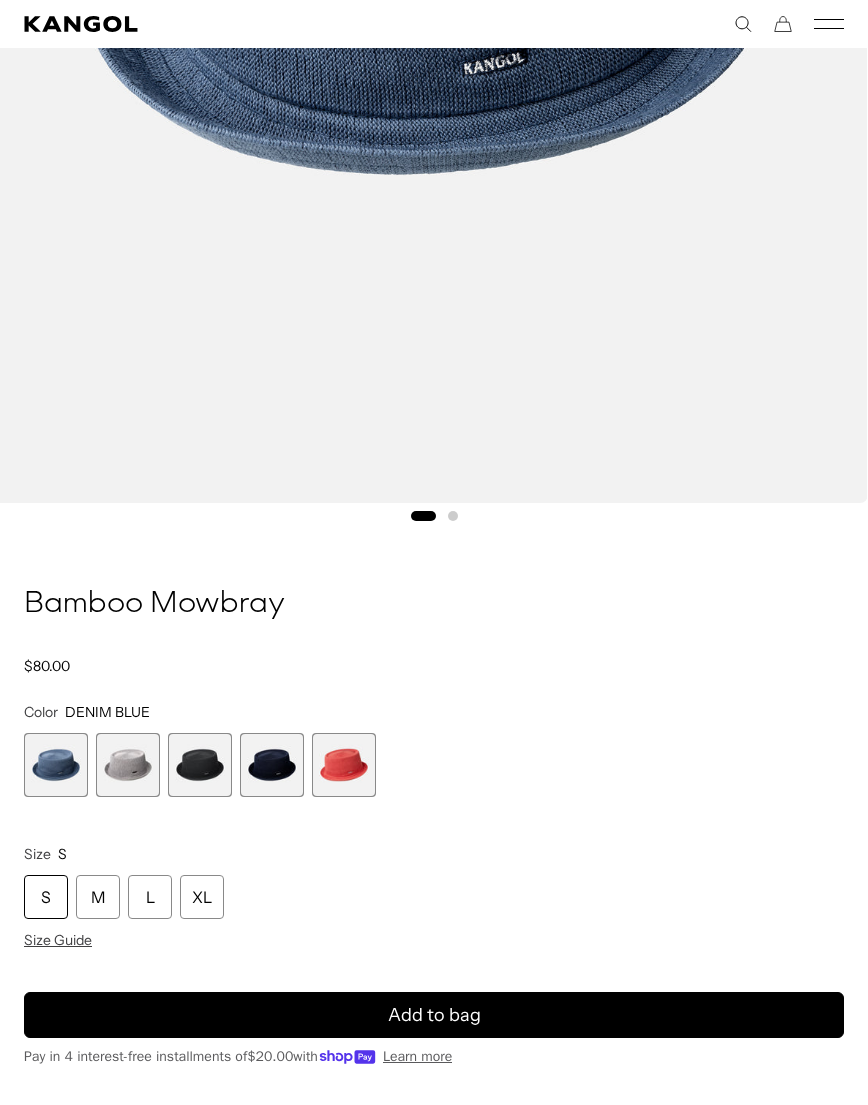 click at bounding box center (56, 765) 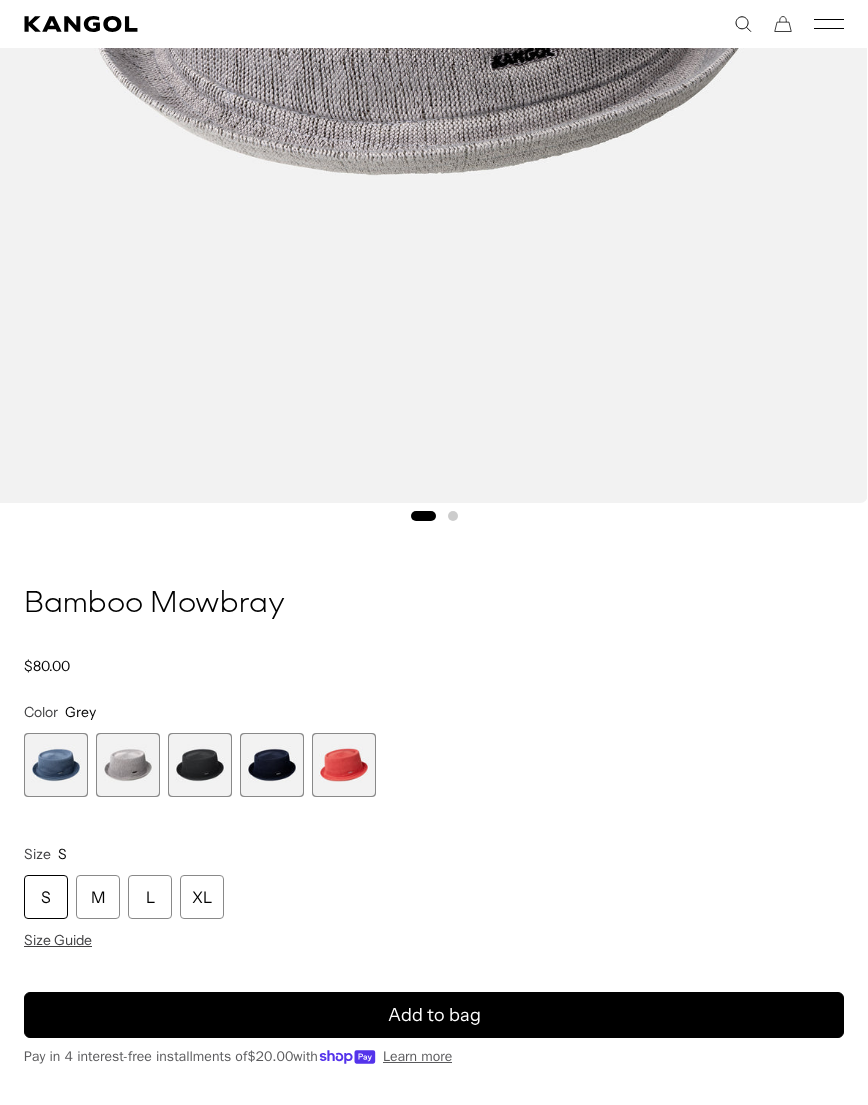 scroll, scrollTop: 0, scrollLeft: 412, axis: horizontal 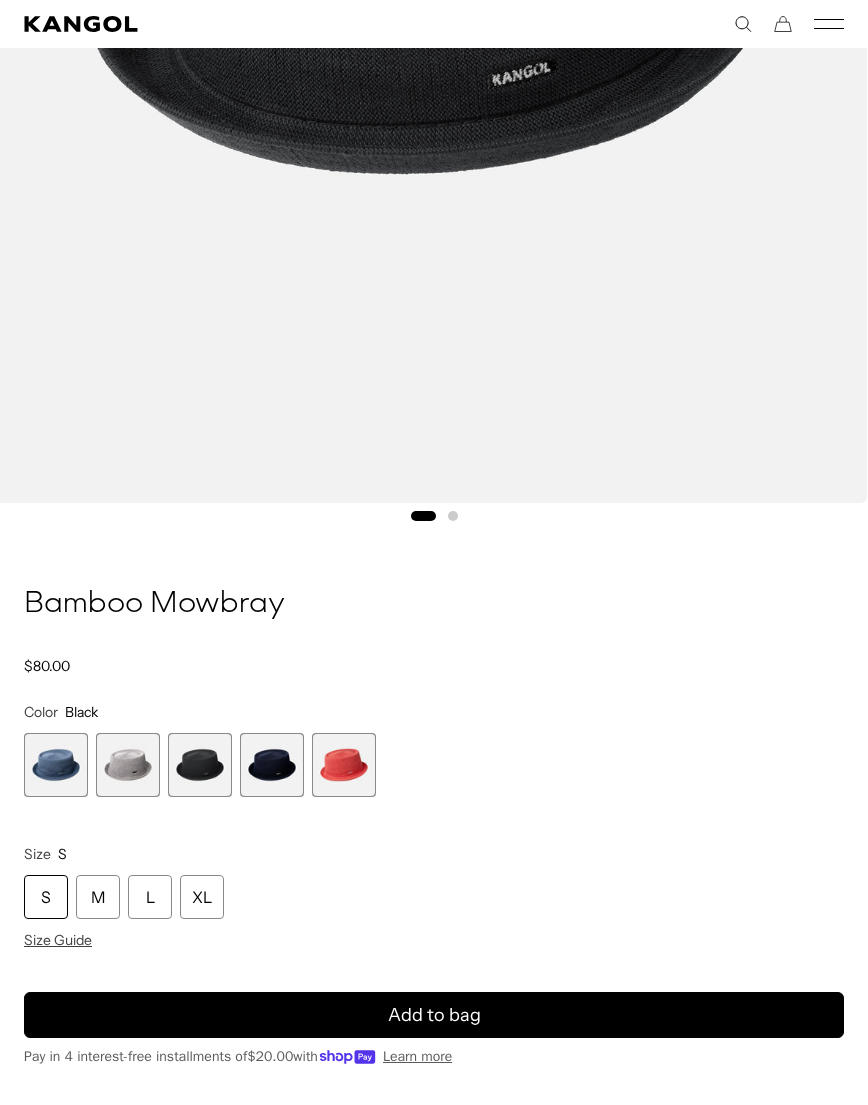 click at bounding box center (272, 765) 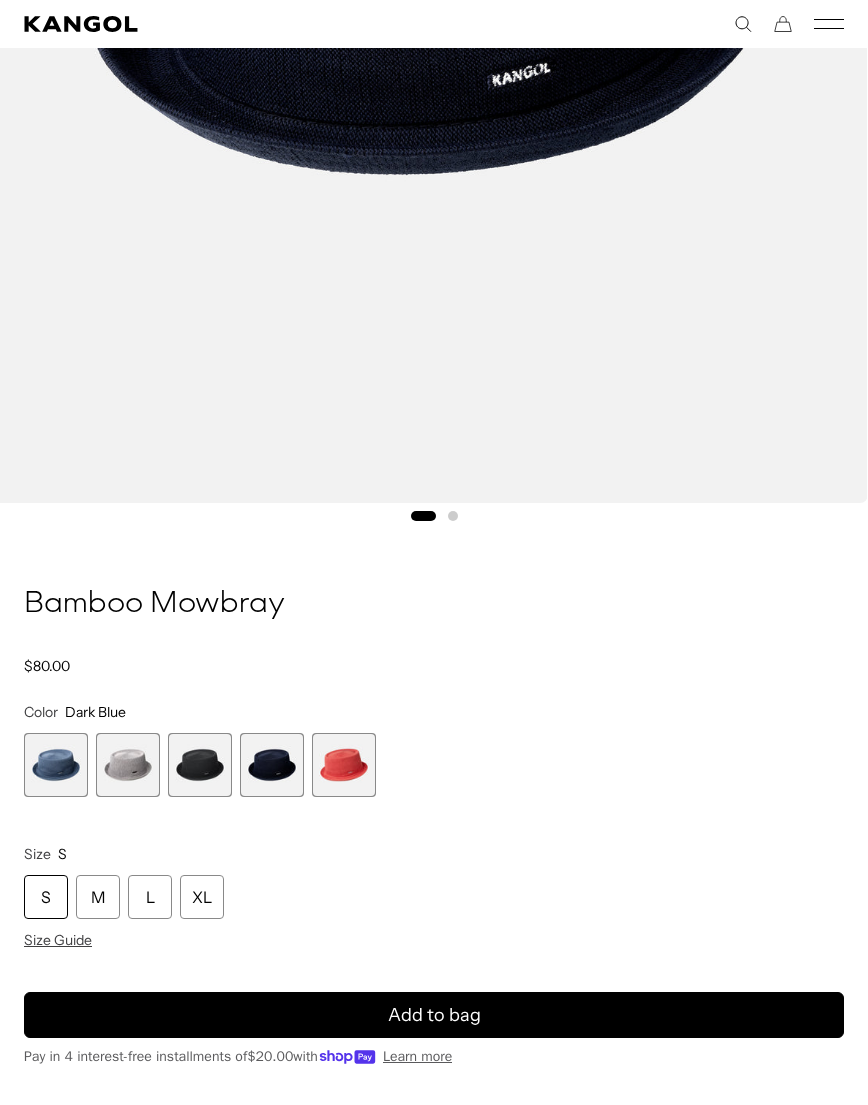 scroll, scrollTop: 0, scrollLeft: 412, axis: horizontal 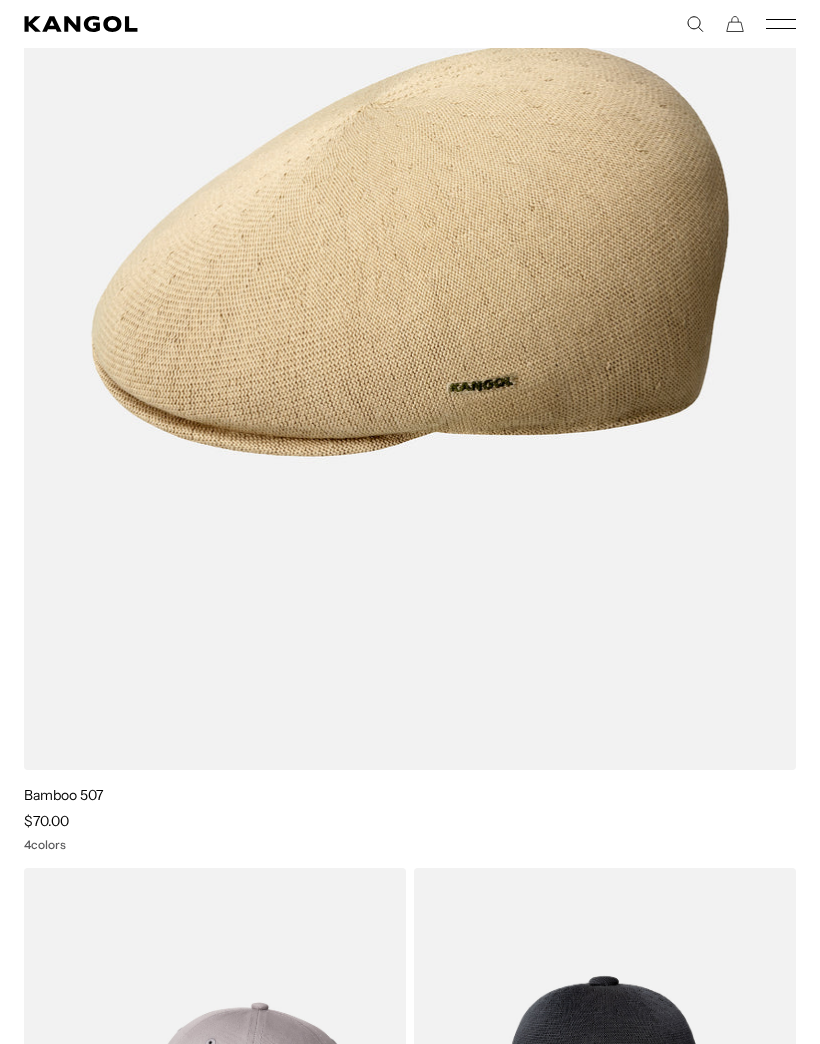 click at bounding box center [0, 0] 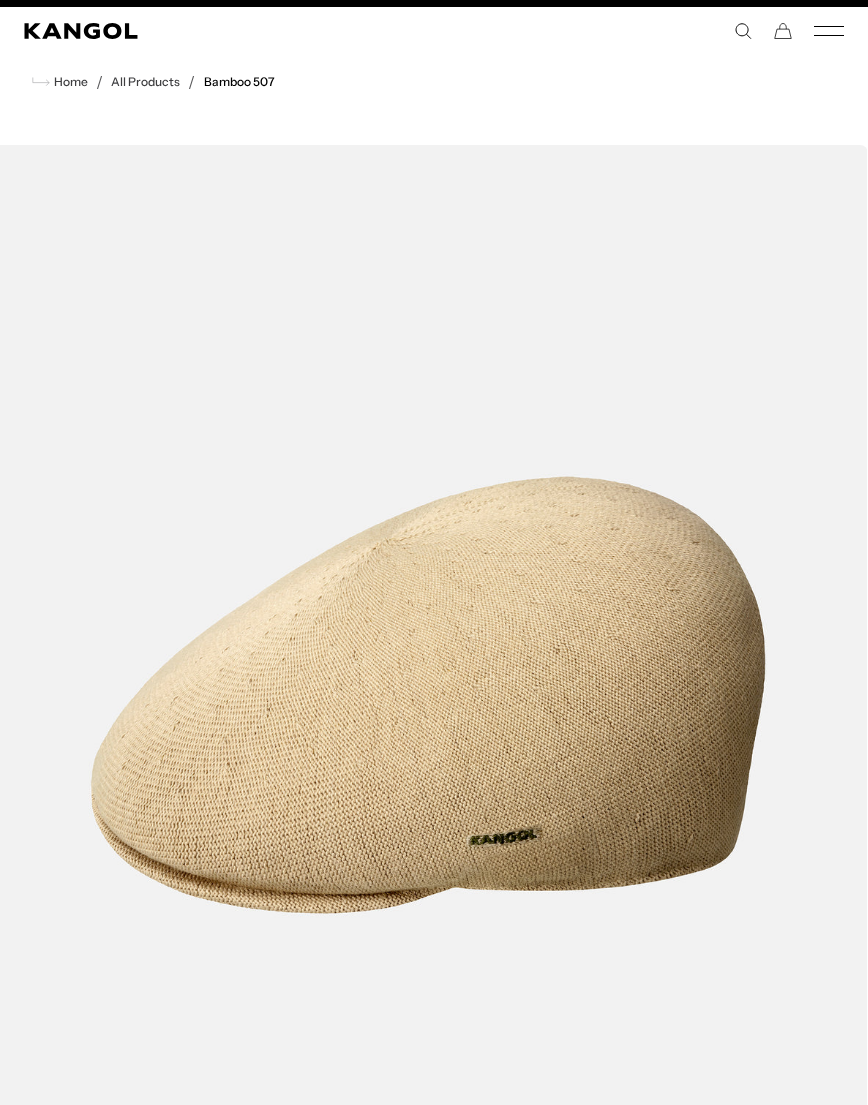 scroll, scrollTop: 105, scrollLeft: 0, axis: vertical 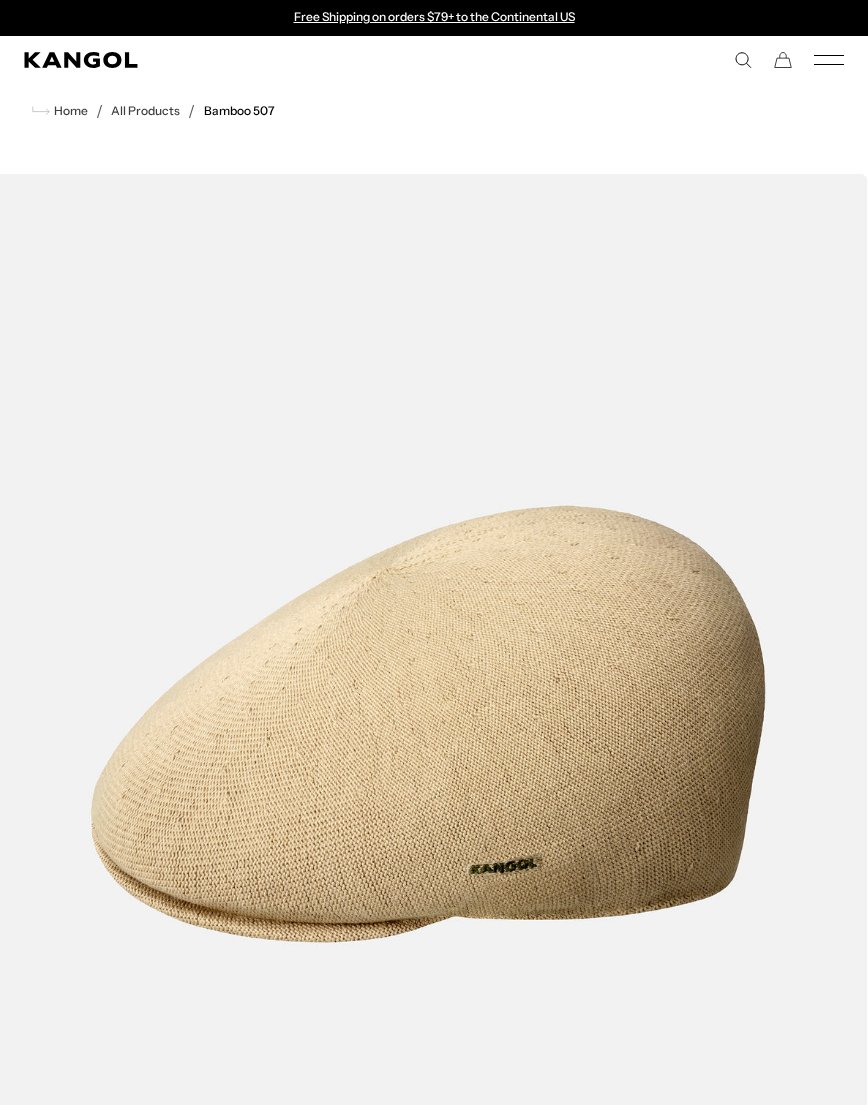 click 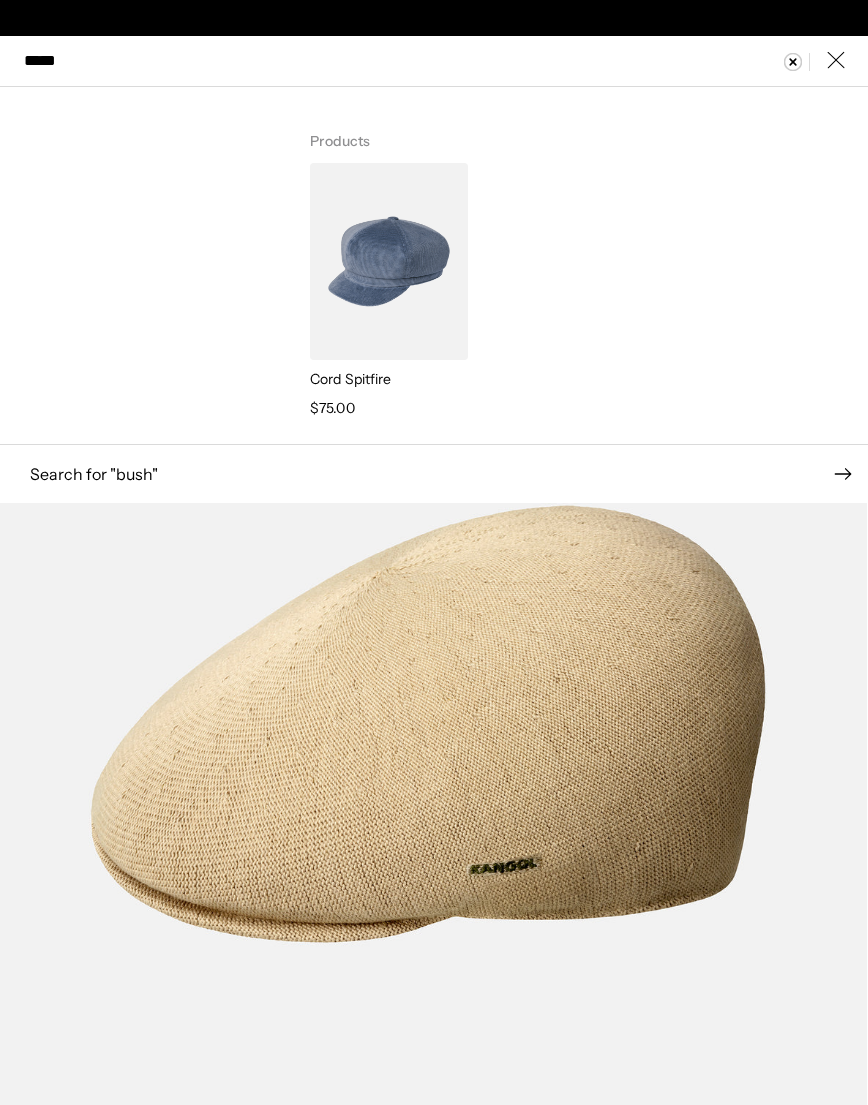 scroll, scrollTop: 0, scrollLeft: 412, axis: horizontal 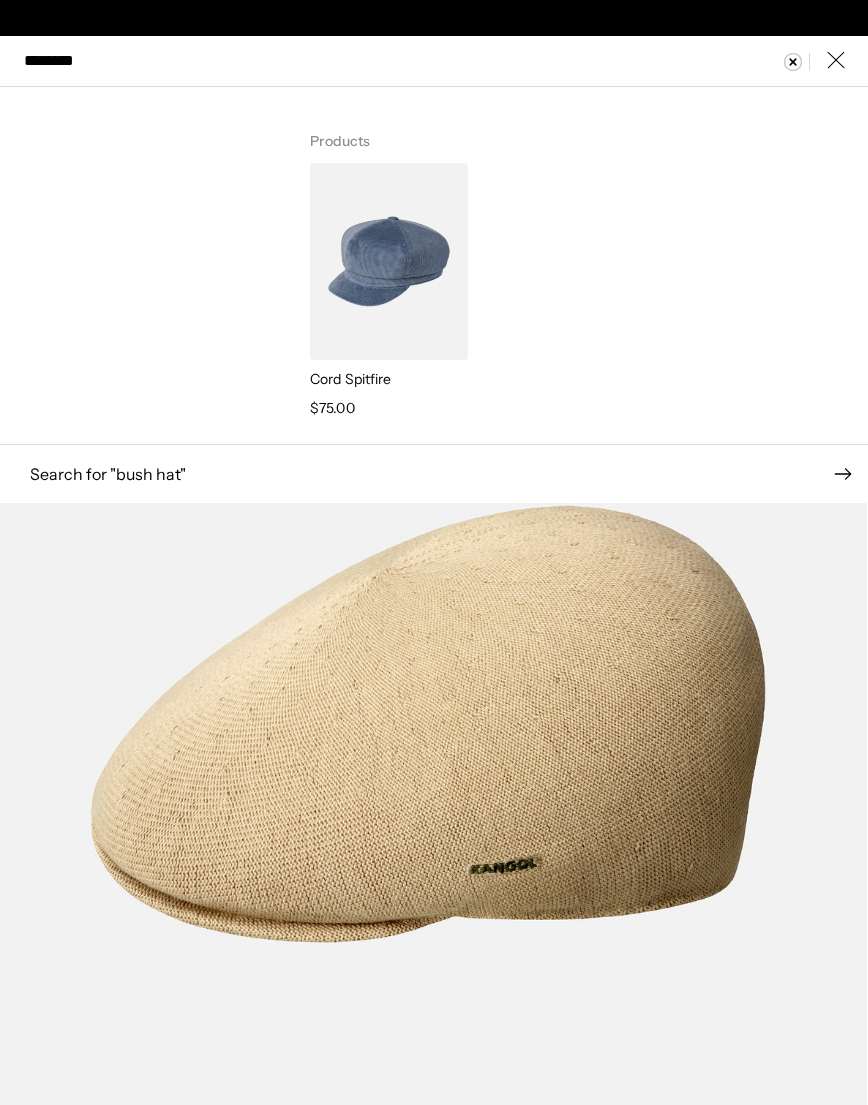 type on "*********" 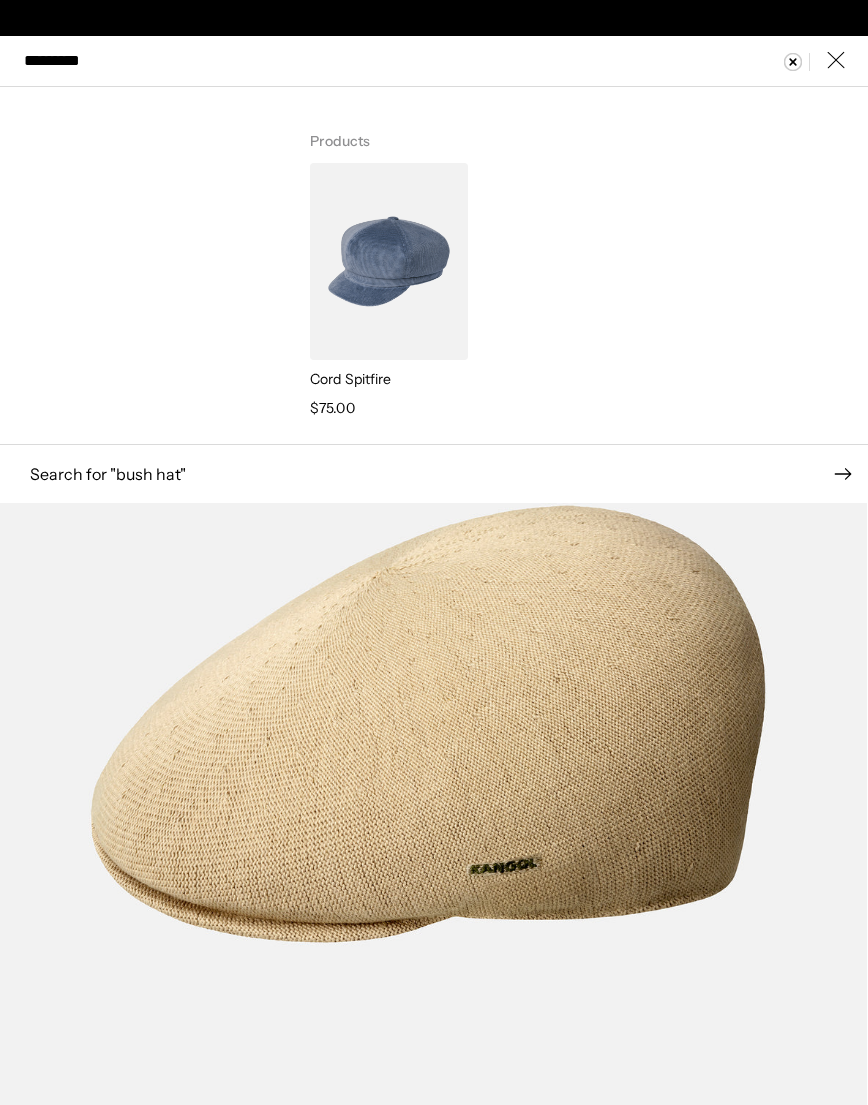 scroll, scrollTop: 0, scrollLeft: 0, axis: both 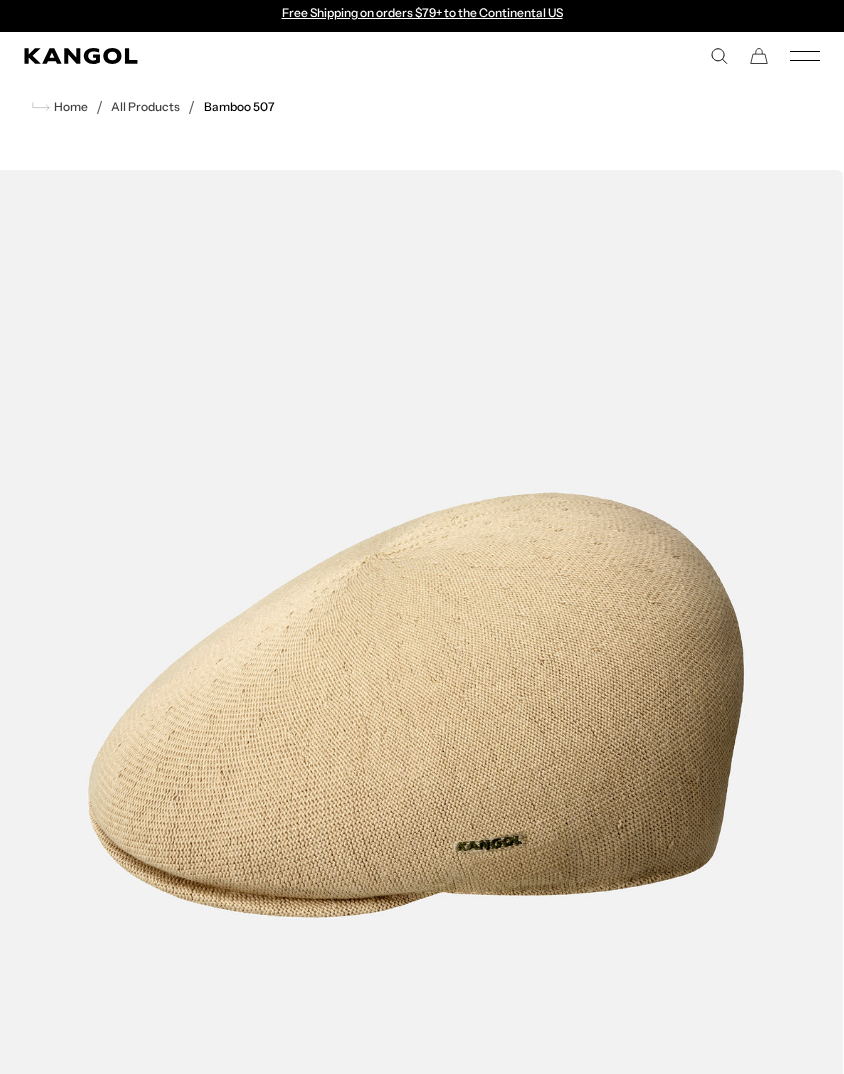 click 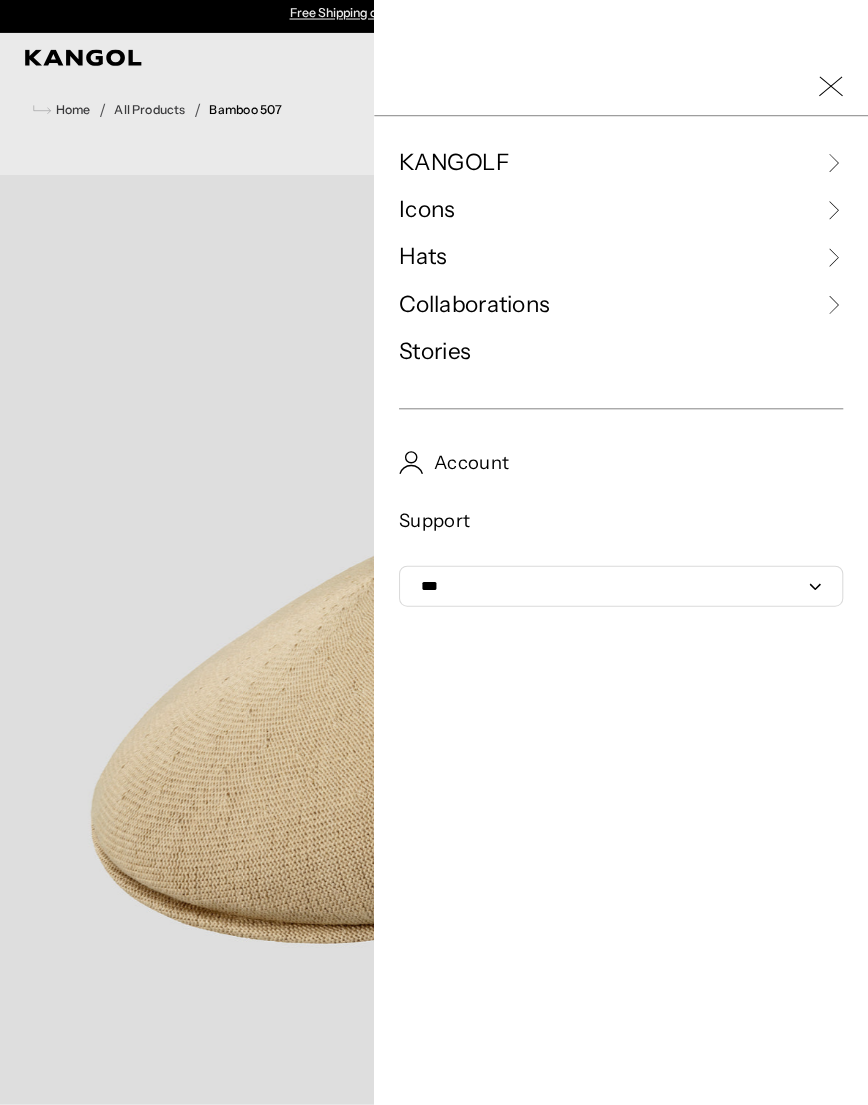 scroll, scrollTop: 8, scrollLeft: 0, axis: vertical 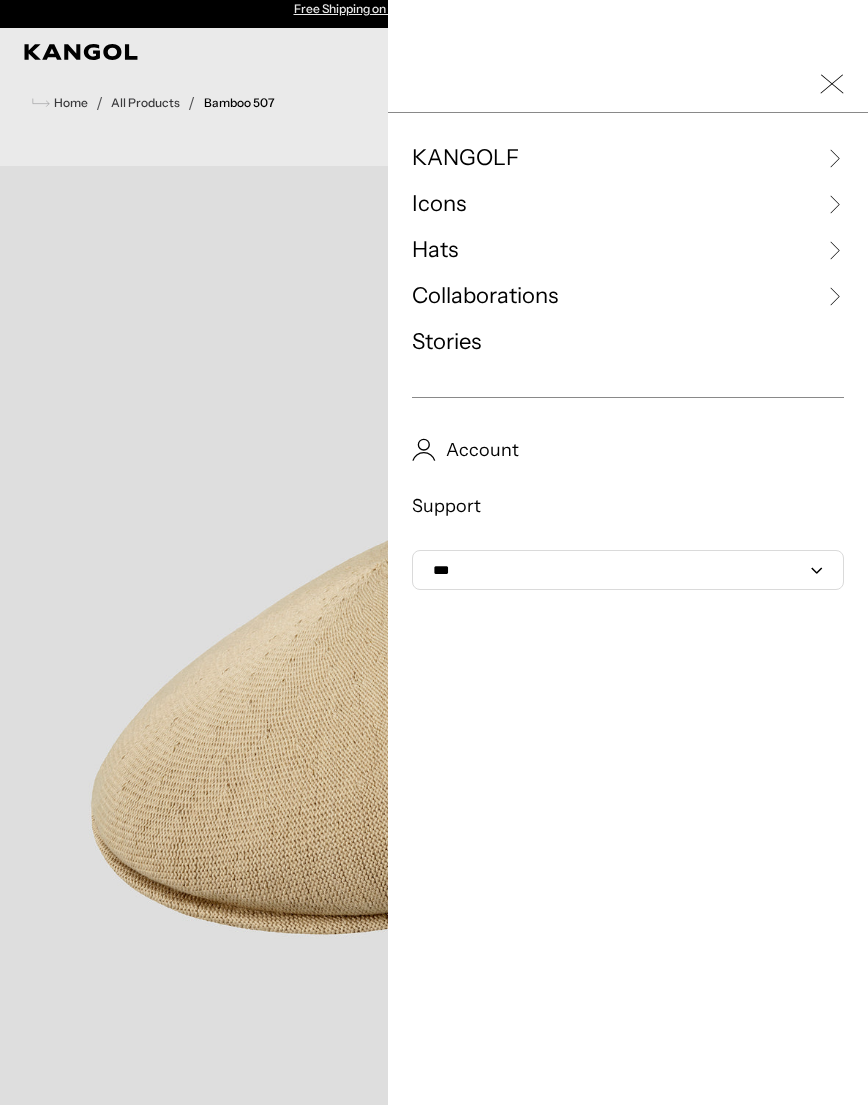 click on "KANGOLF" at bounding box center (465, 158) 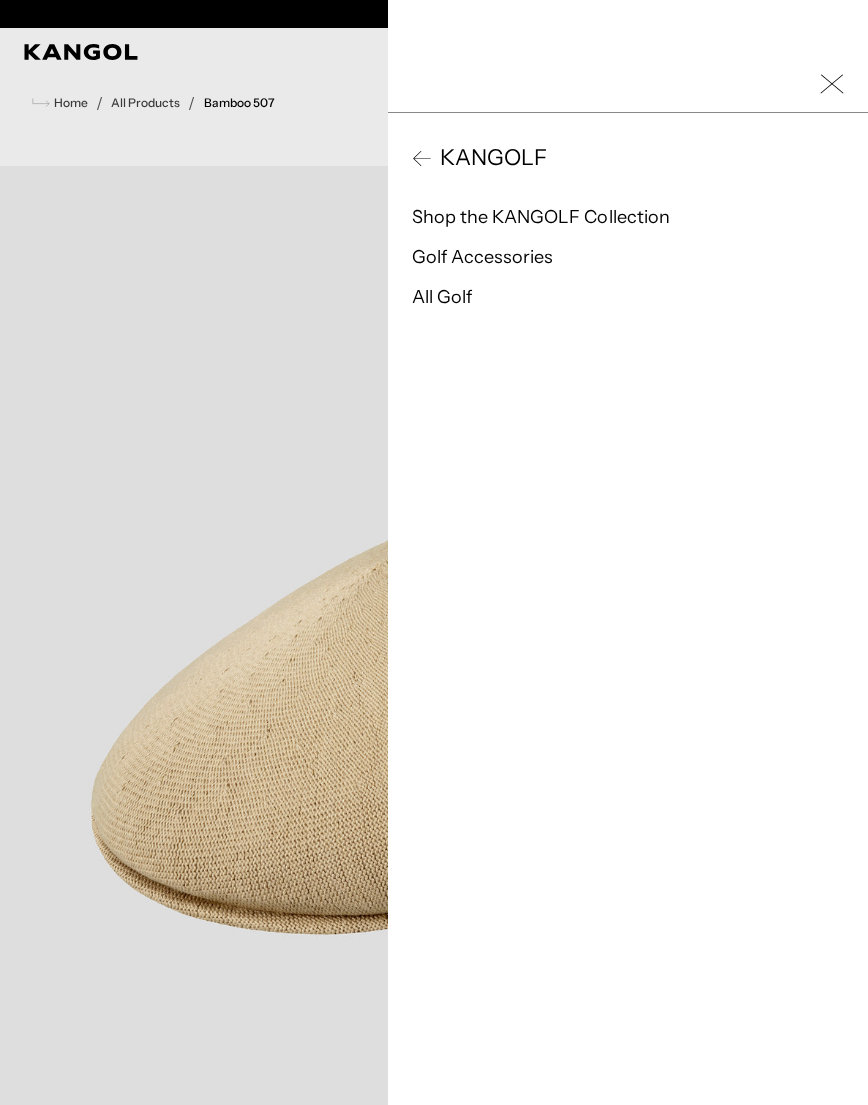 scroll, scrollTop: 0, scrollLeft: 412, axis: horizontal 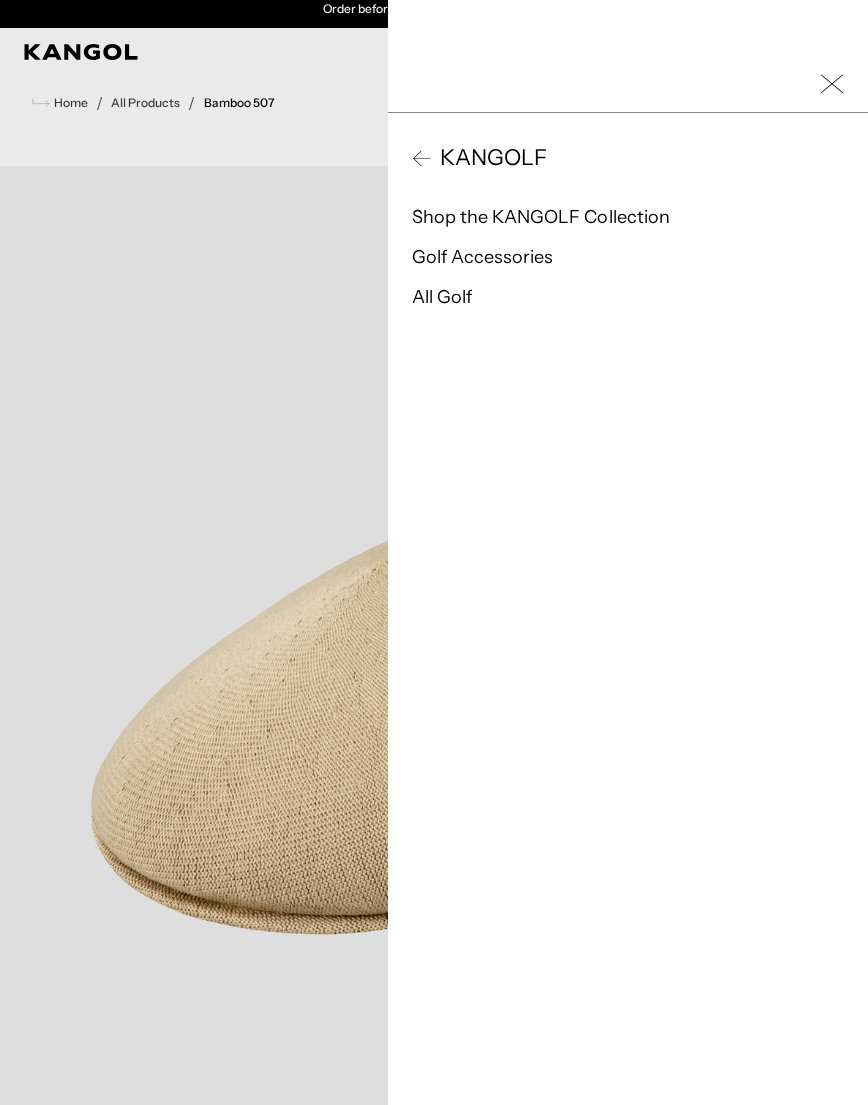 click on "Shop the KANGOLF Collection" at bounding box center (541, 217) 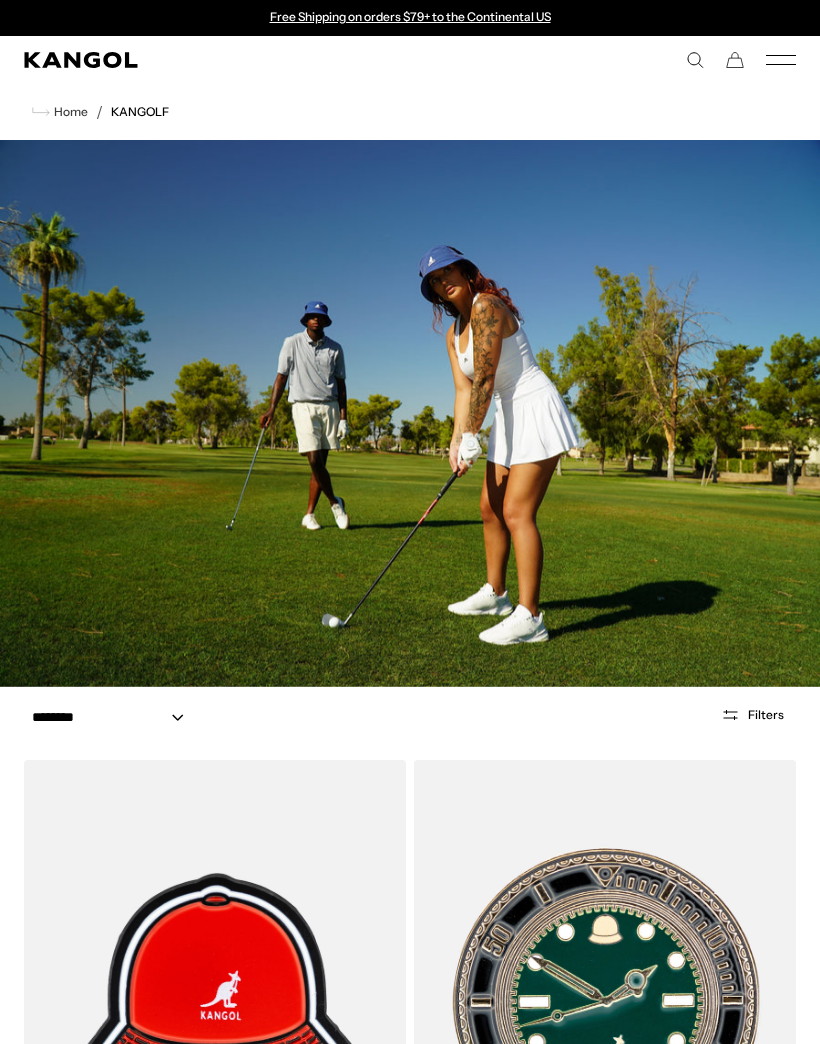 scroll, scrollTop: 0, scrollLeft: 0, axis: both 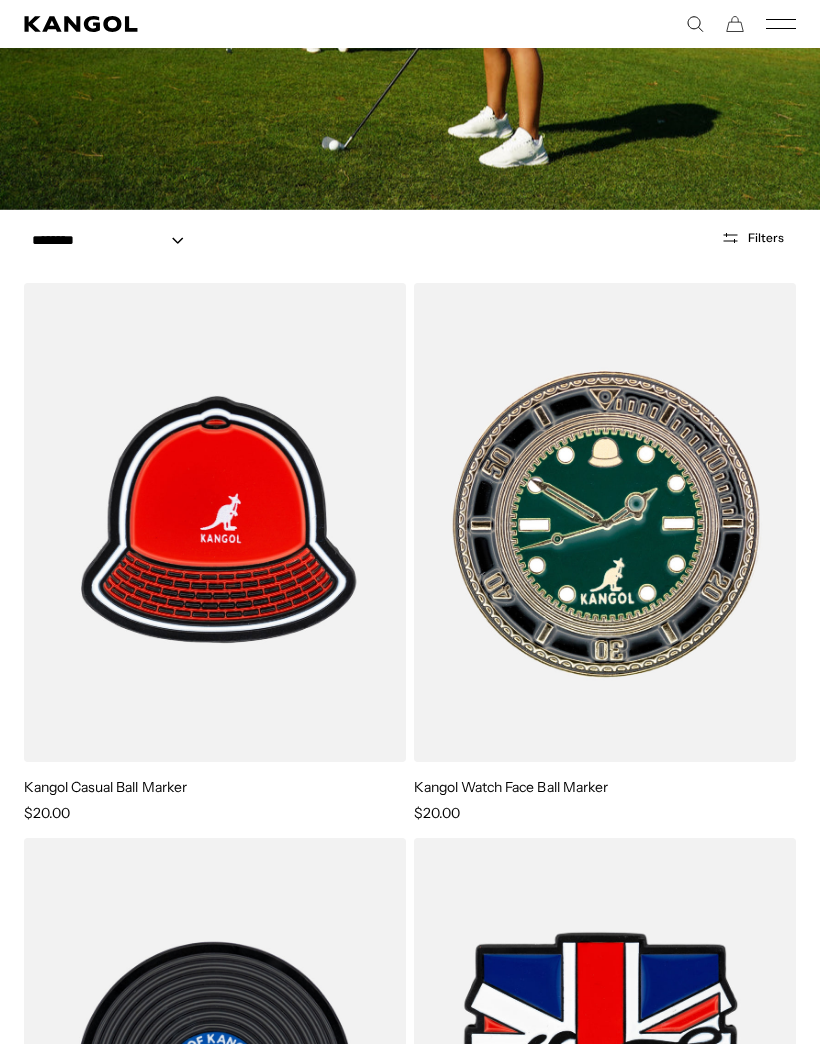 click at bounding box center (0, 0) 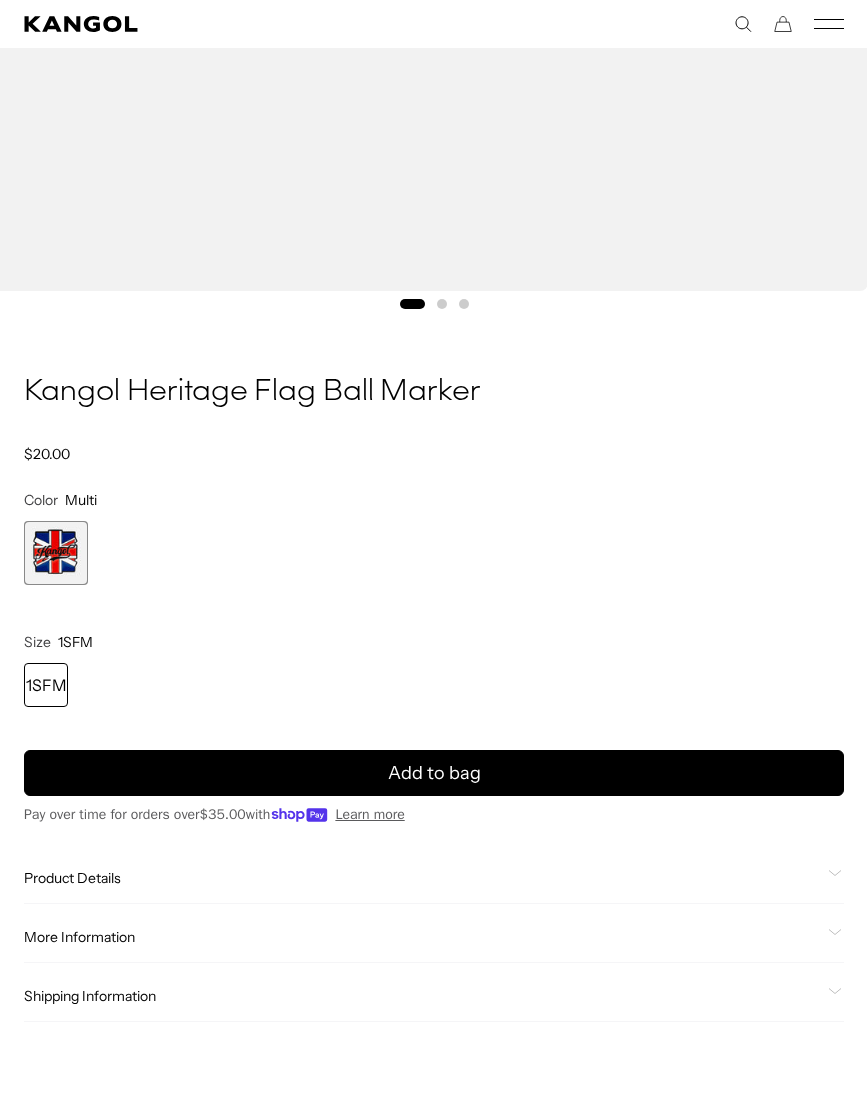 scroll, scrollTop: 1006, scrollLeft: 0, axis: vertical 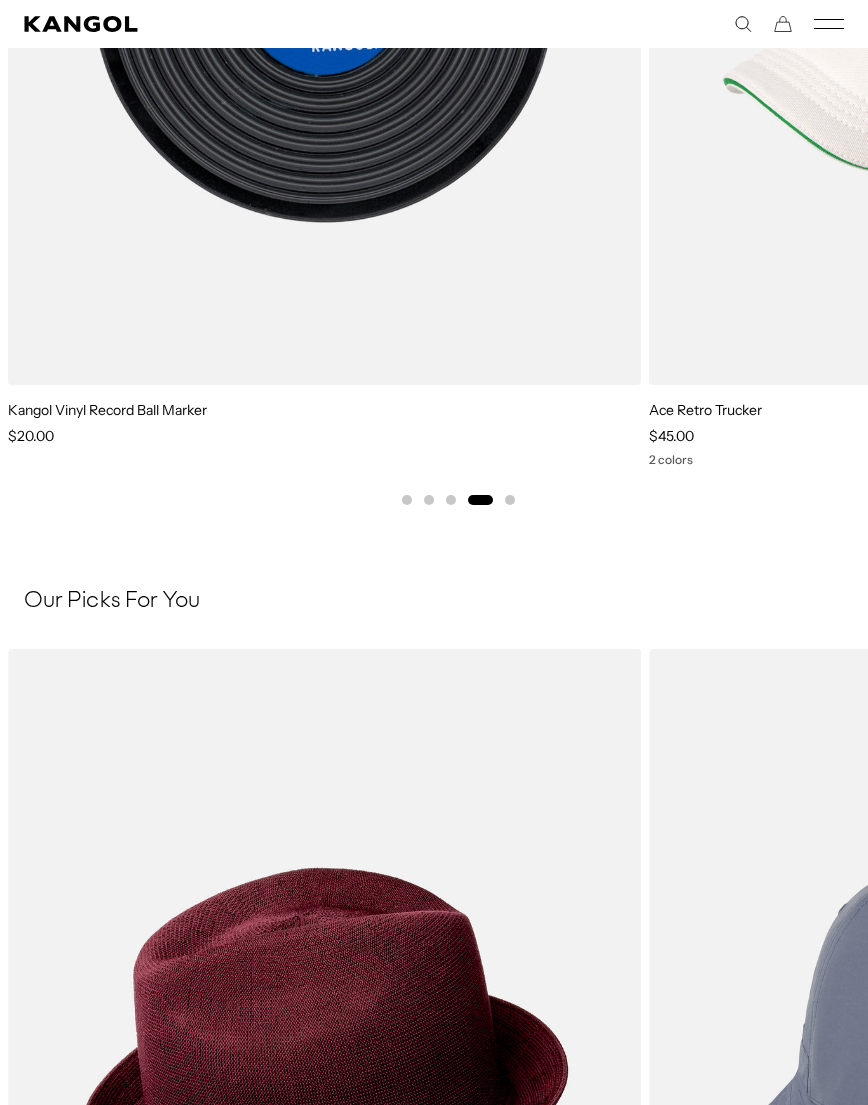 click at bounding box center [0, 0] 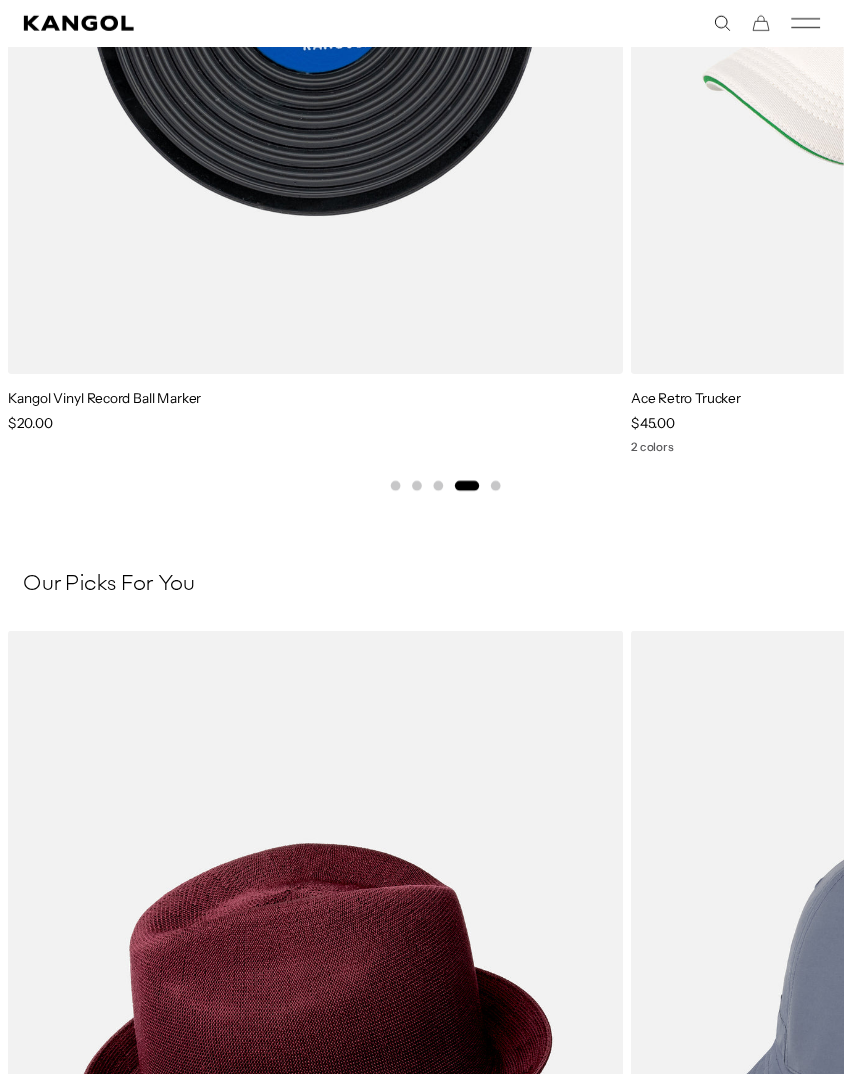 scroll, scrollTop: 4, scrollLeft: 0, axis: vertical 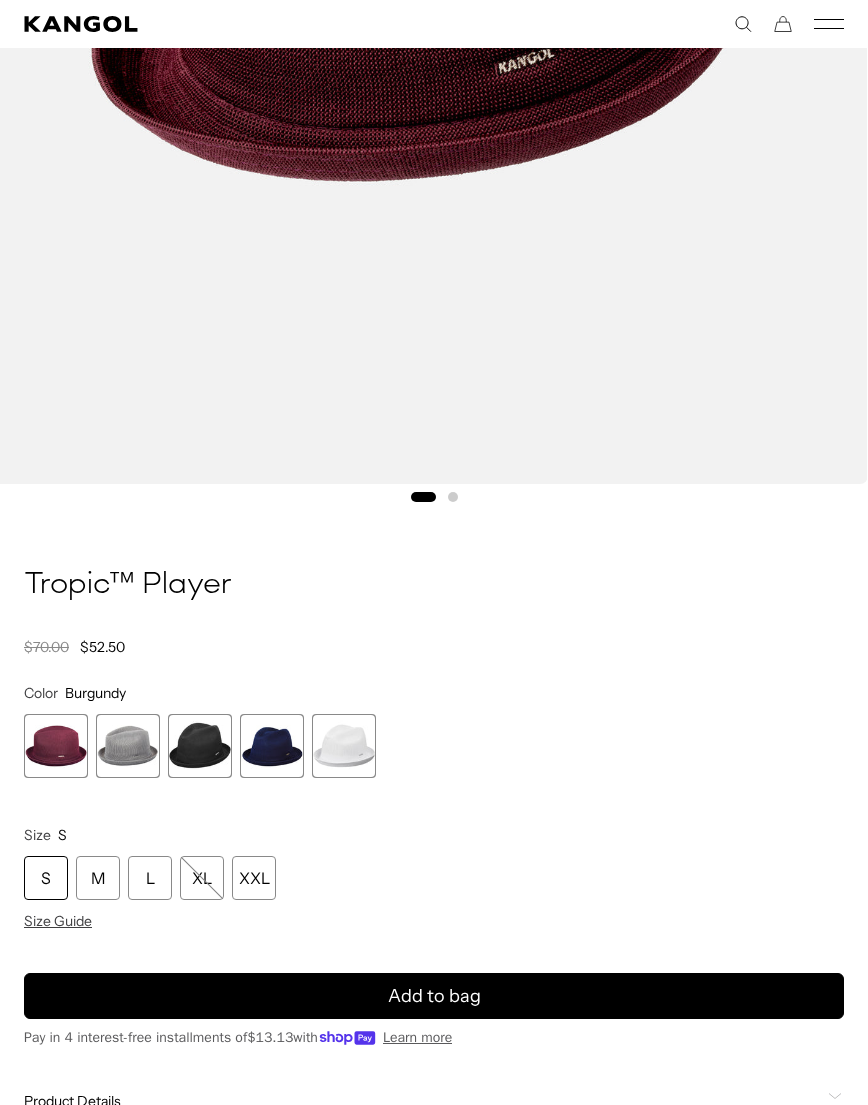 click at bounding box center (344, 746) 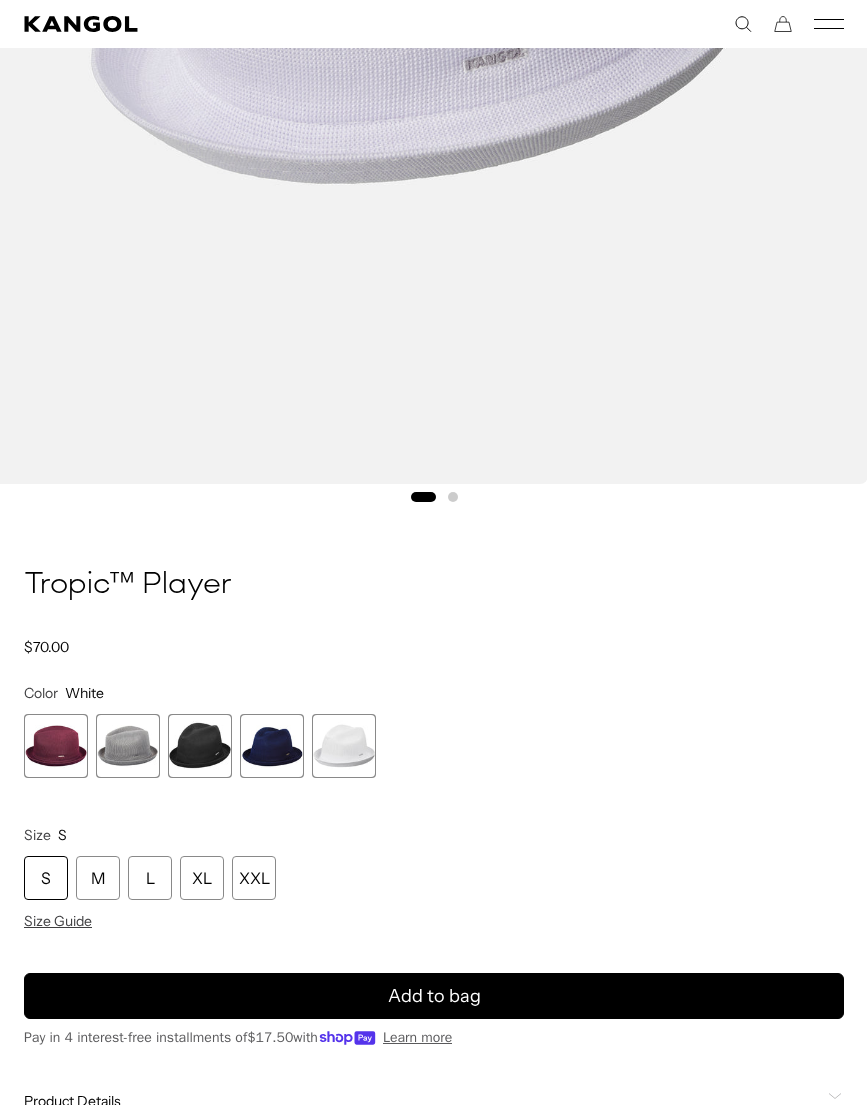 scroll, scrollTop: 0, scrollLeft: 412, axis: horizontal 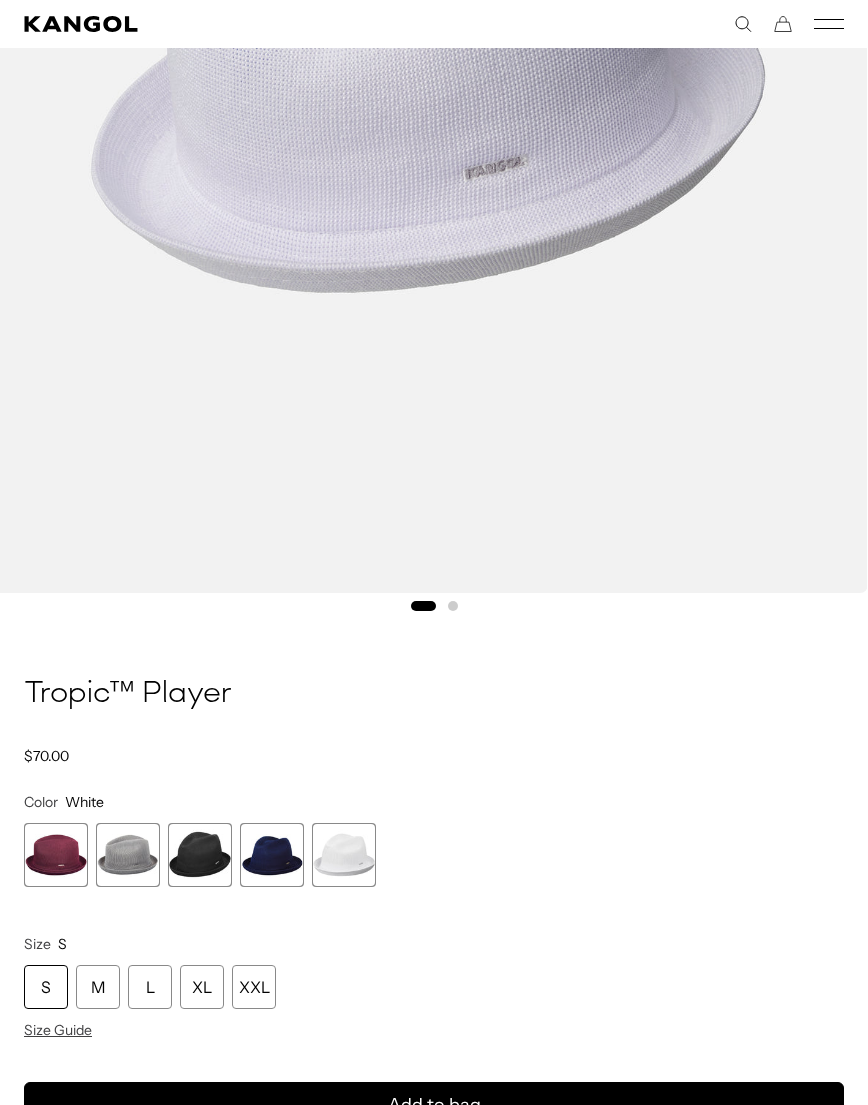 click on "S" at bounding box center (46, 987) 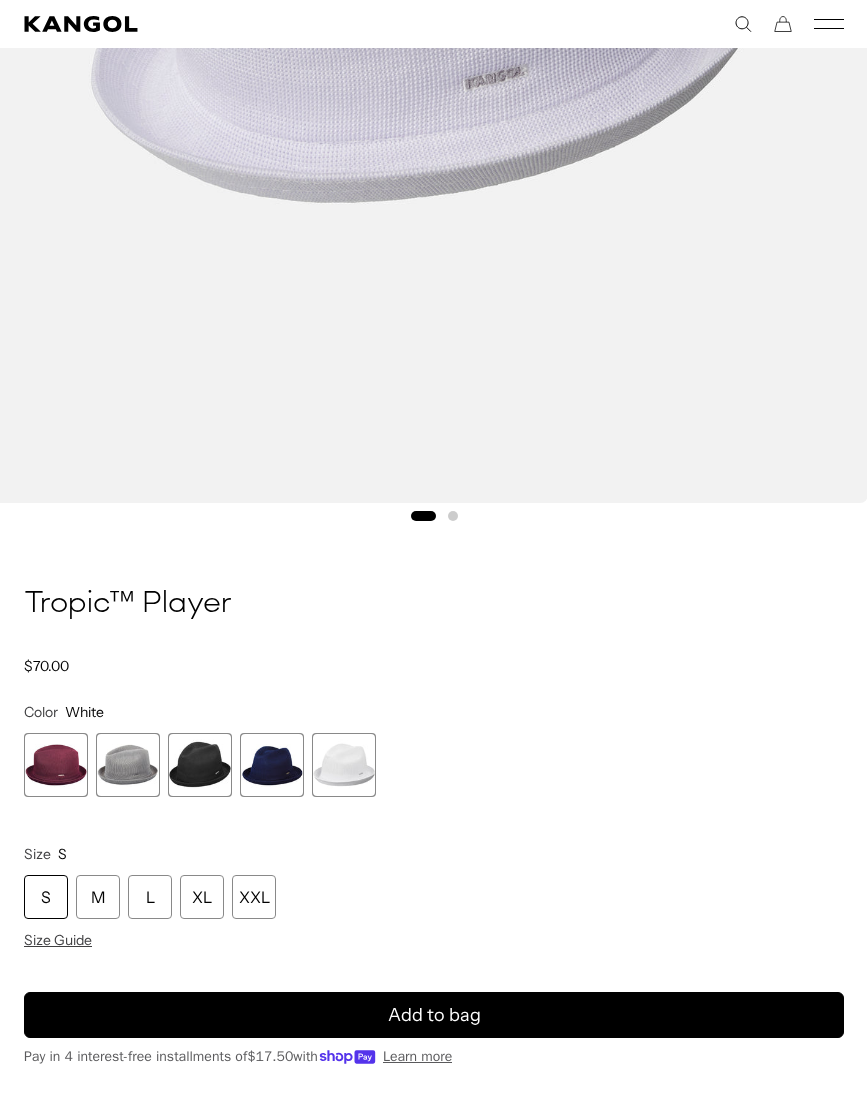 scroll, scrollTop: 794, scrollLeft: 0, axis: vertical 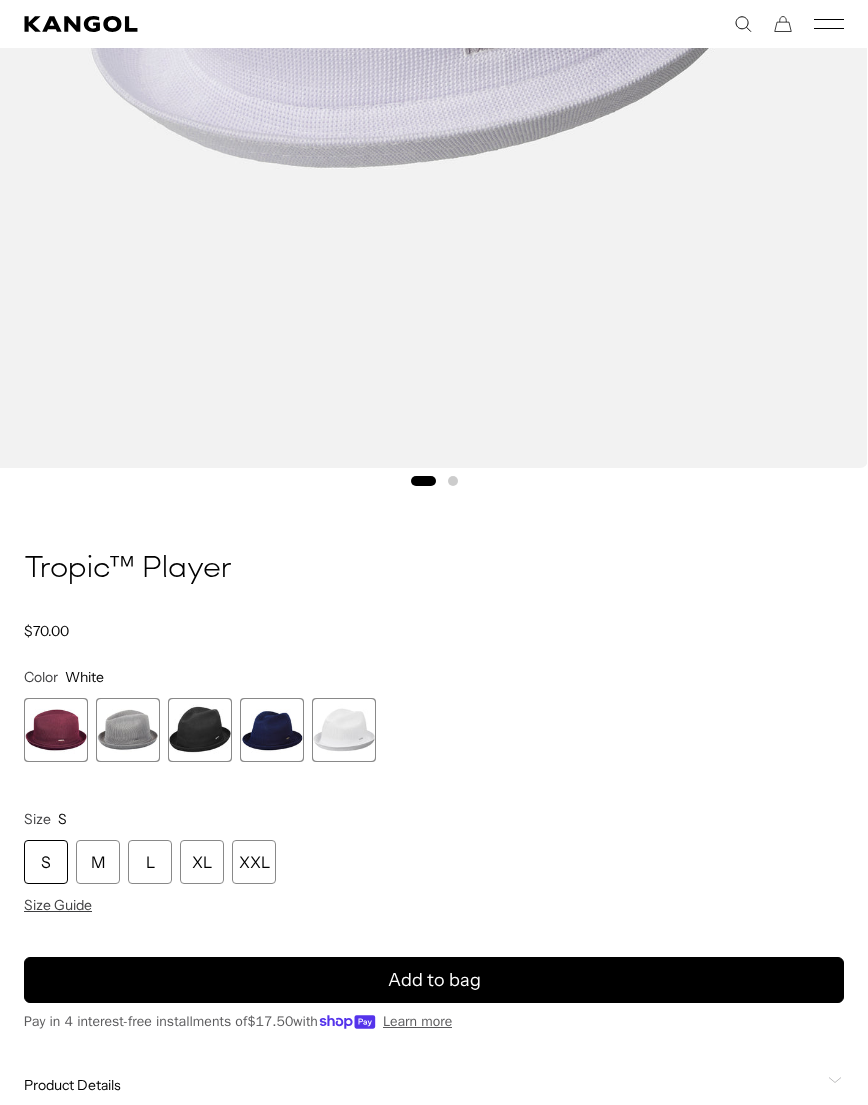 click at bounding box center (56, 730) 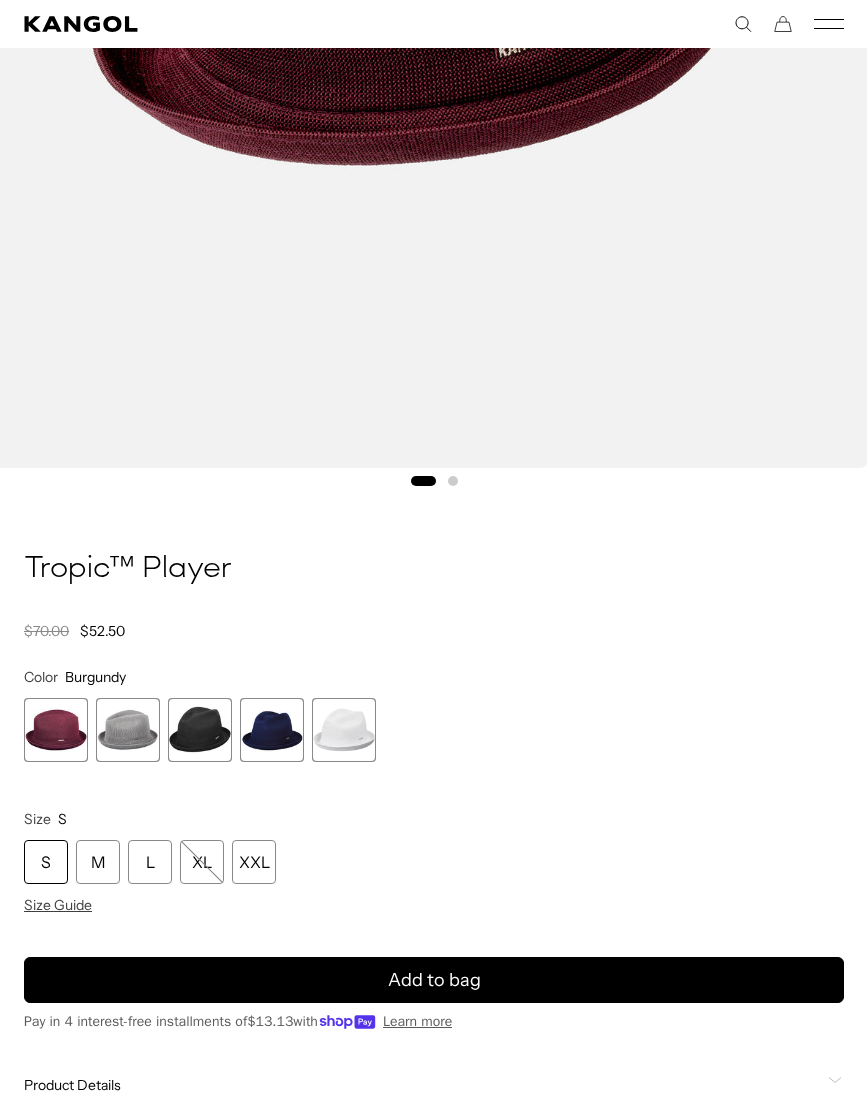 scroll, scrollTop: 0, scrollLeft: 0, axis: both 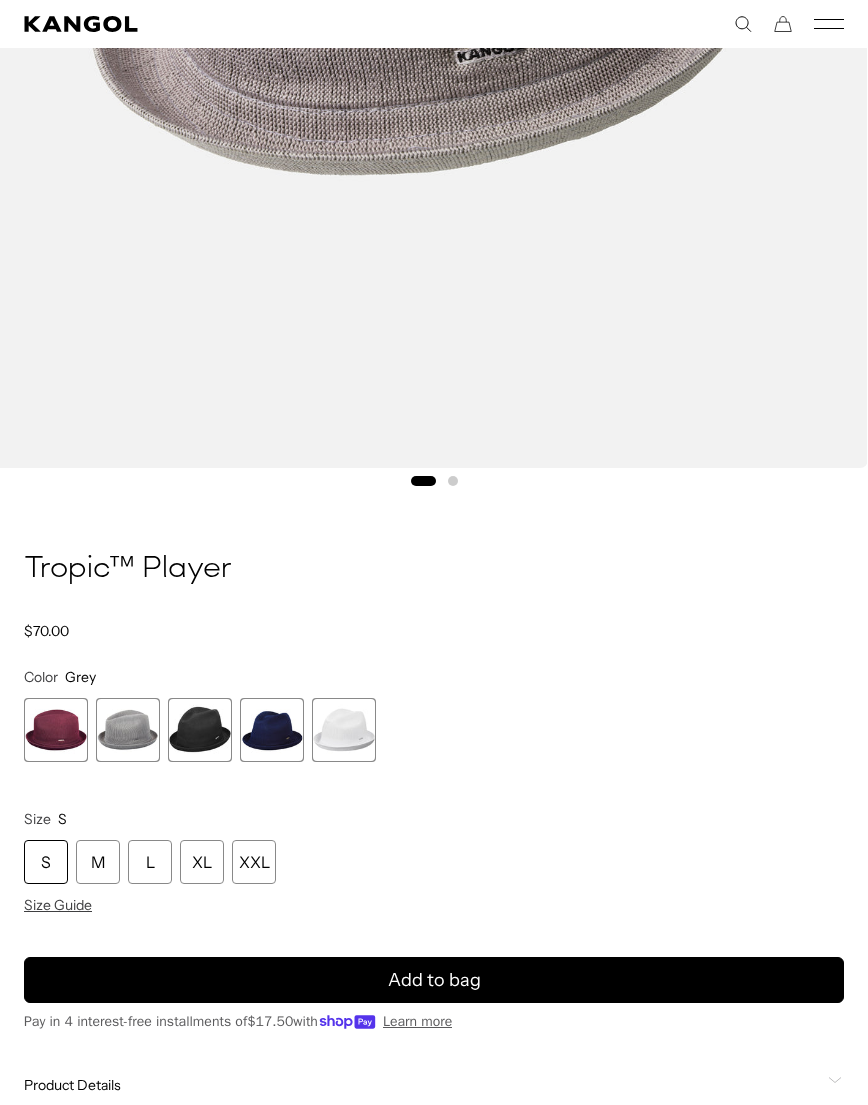 click at bounding box center (200, 730) 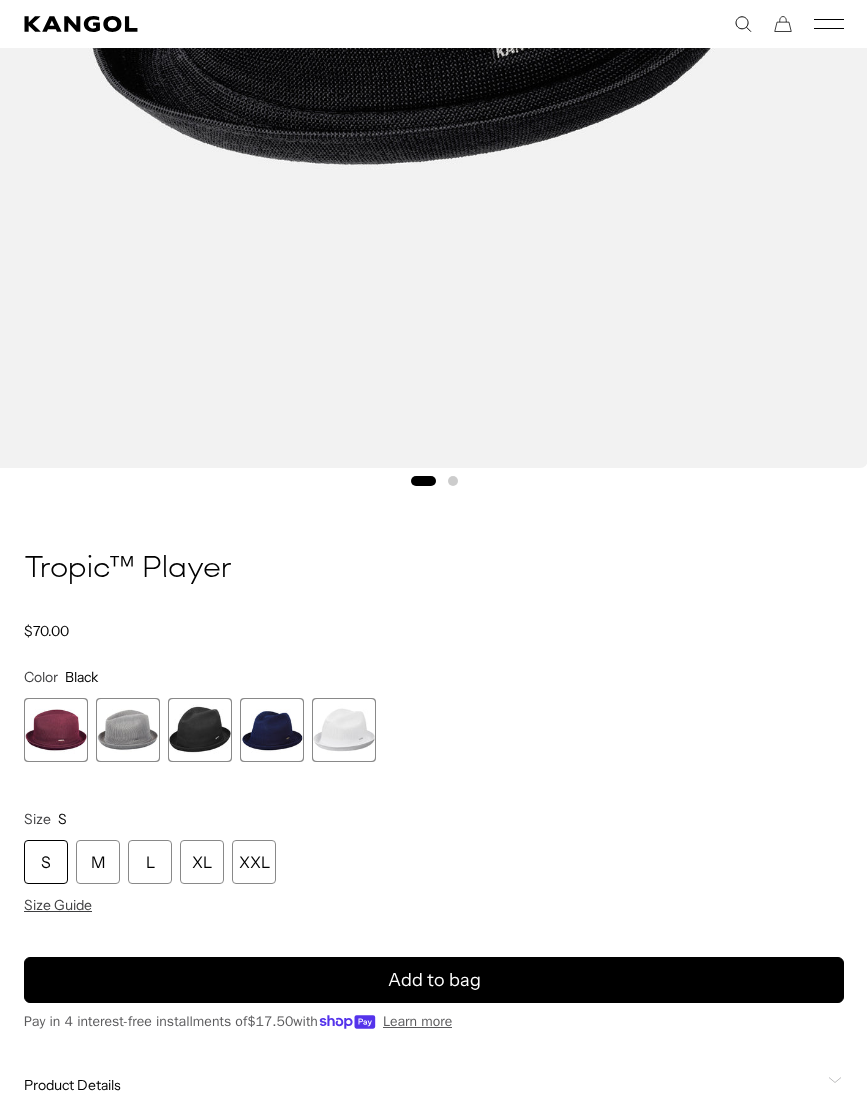 scroll, scrollTop: 0, scrollLeft: 412, axis: horizontal 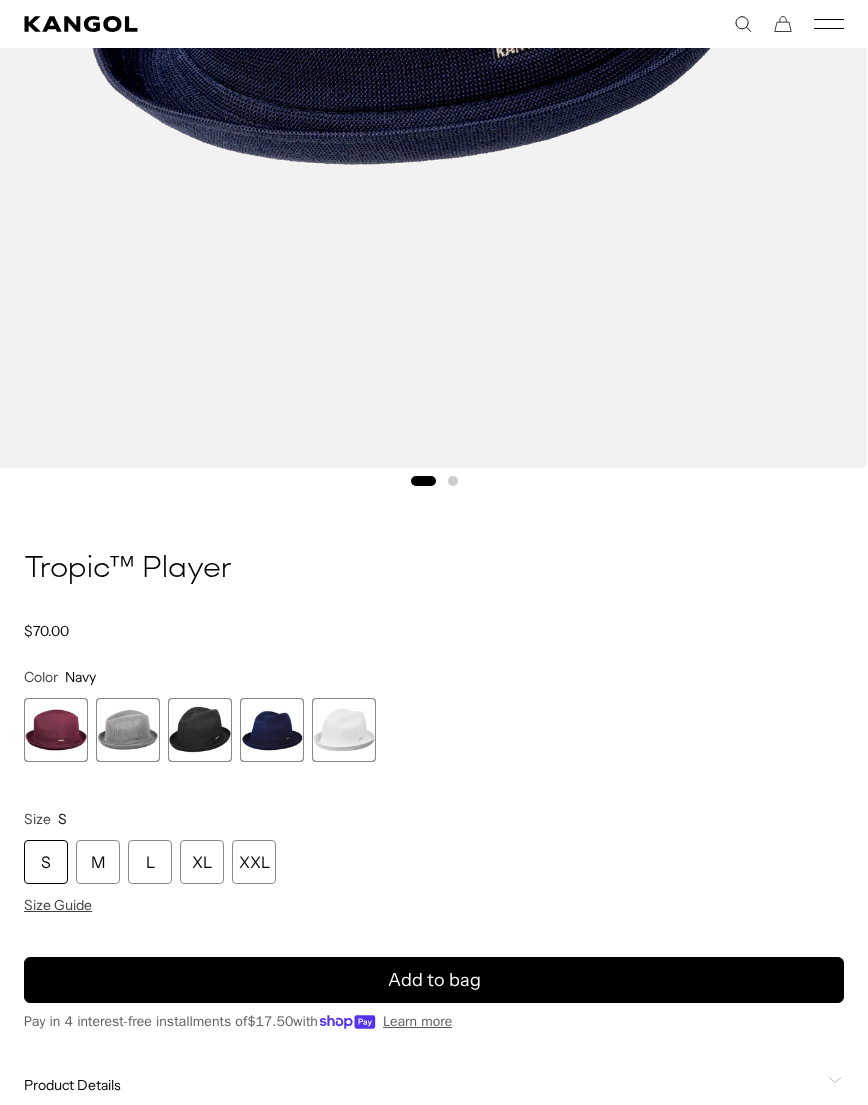 click at bounding box center [344, 730] 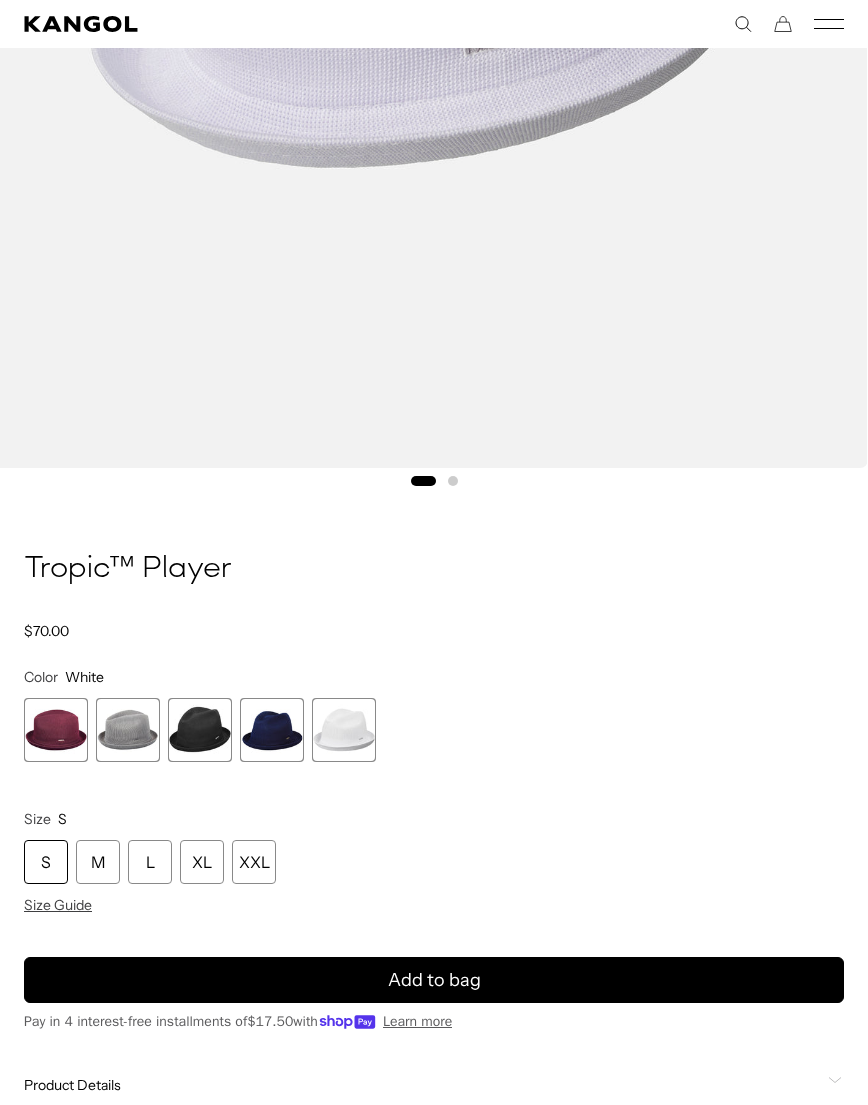 scroll, scrollTop: 0, scrollLeft: 412, axis: horizontal 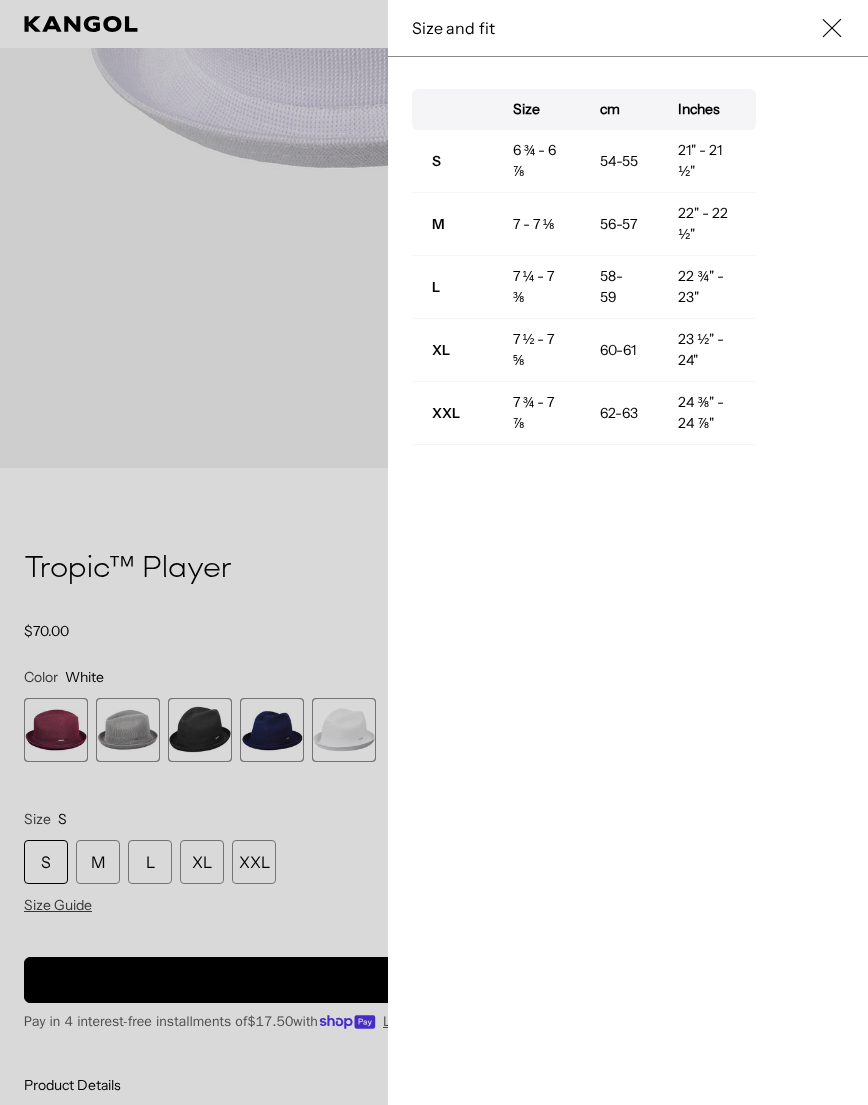 click at bounding box center [434, 552] 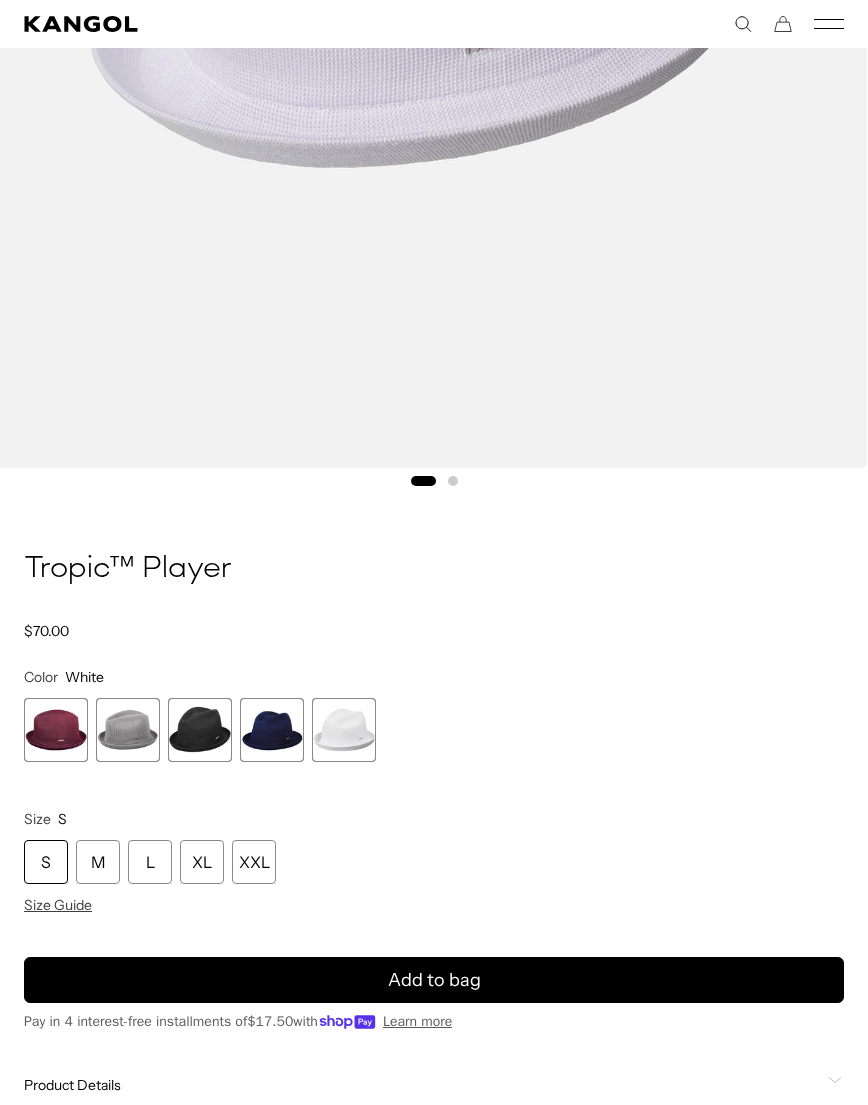 click on "S" at bounding box center (46, 862) 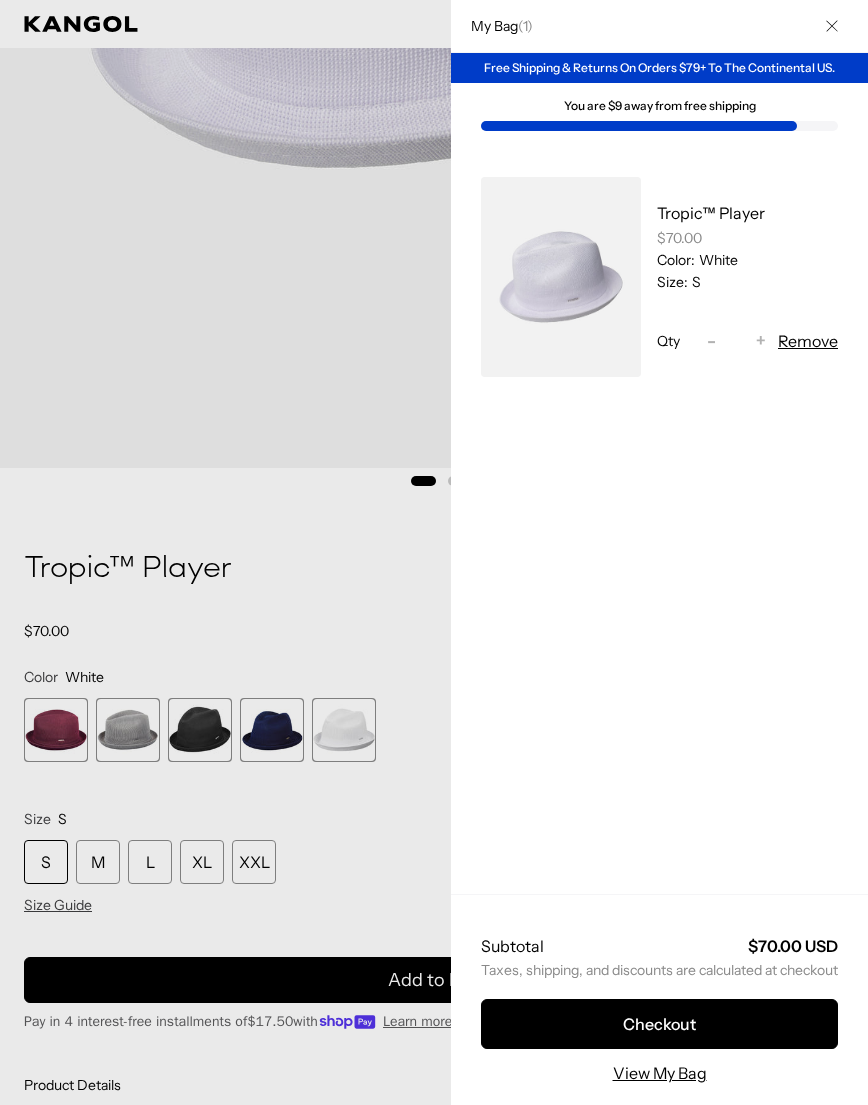 scroll, scrollTop: 0, scrollLeft: 0, axis: both 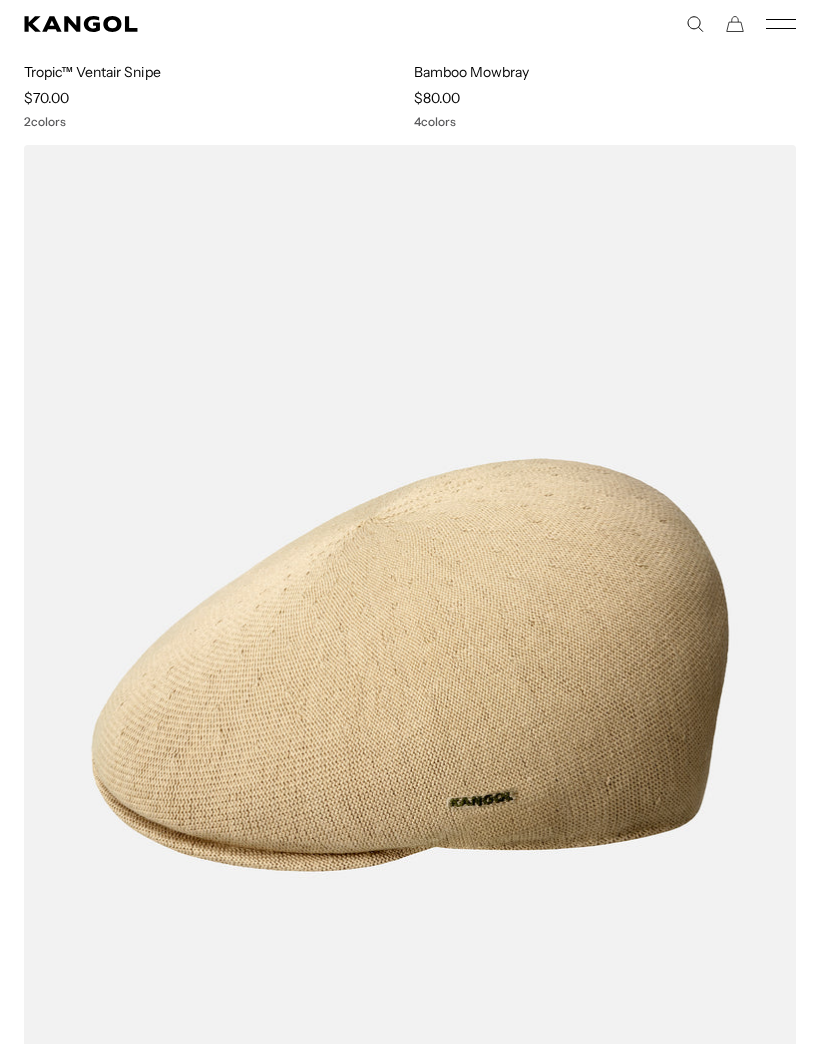 click 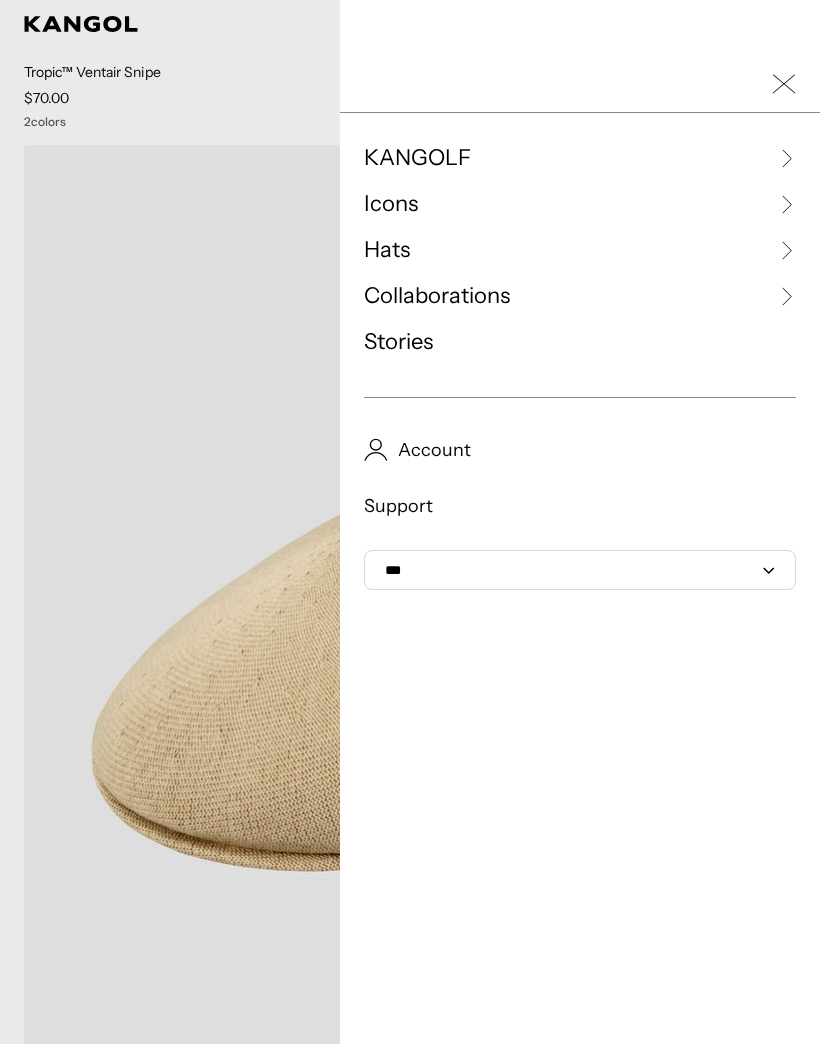 scroll, scrollTop: 0, scrollLeft: 0, axis: both 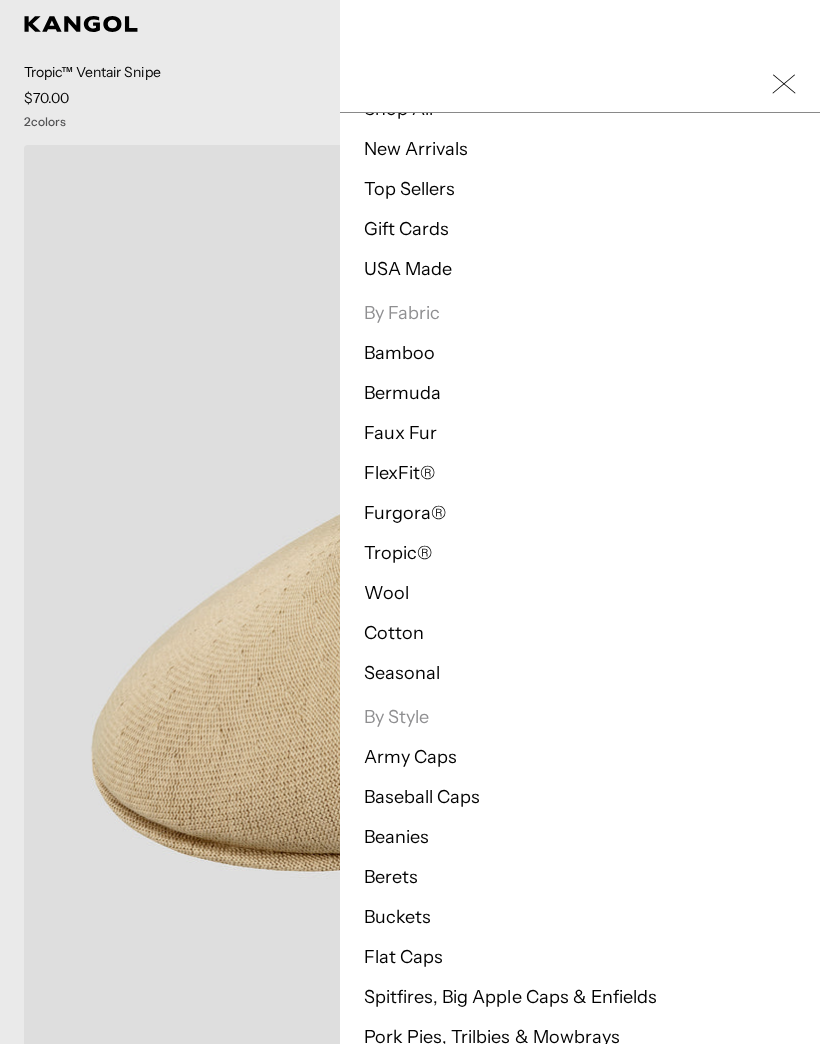 click on "Tropic®" at bounding box center (398, 553) 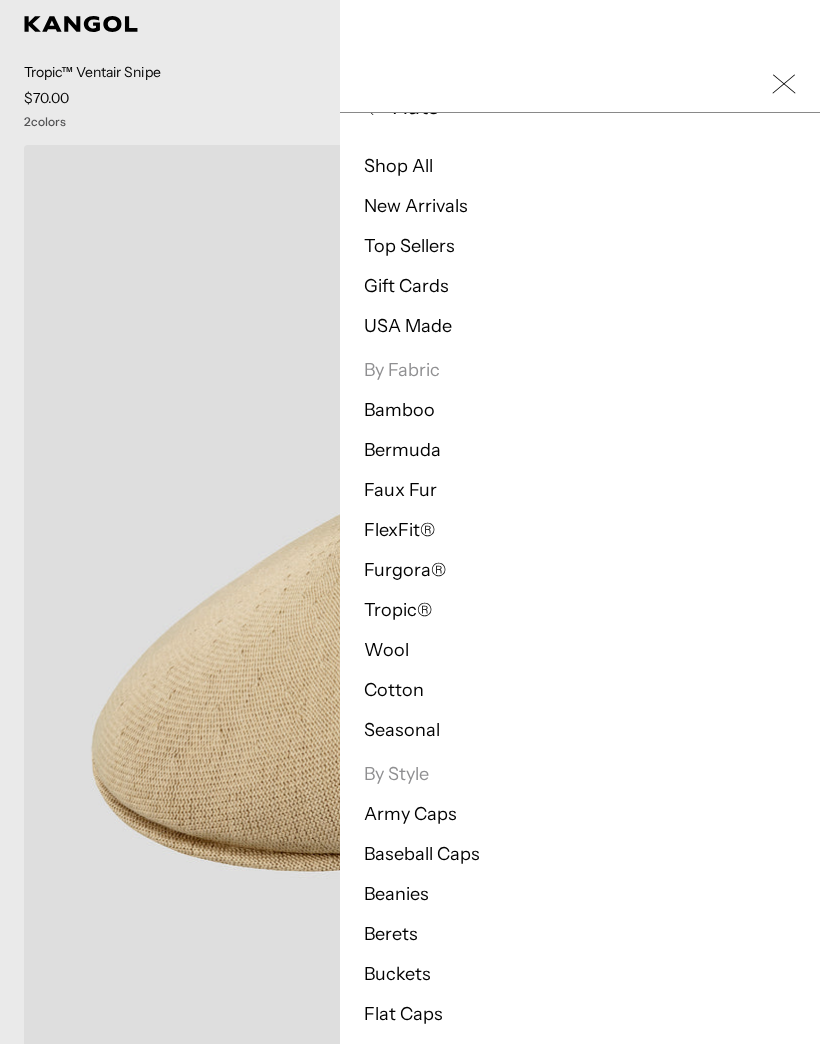 scroll, scrollTop: 66, scrollLeft: 0, axis: vertical 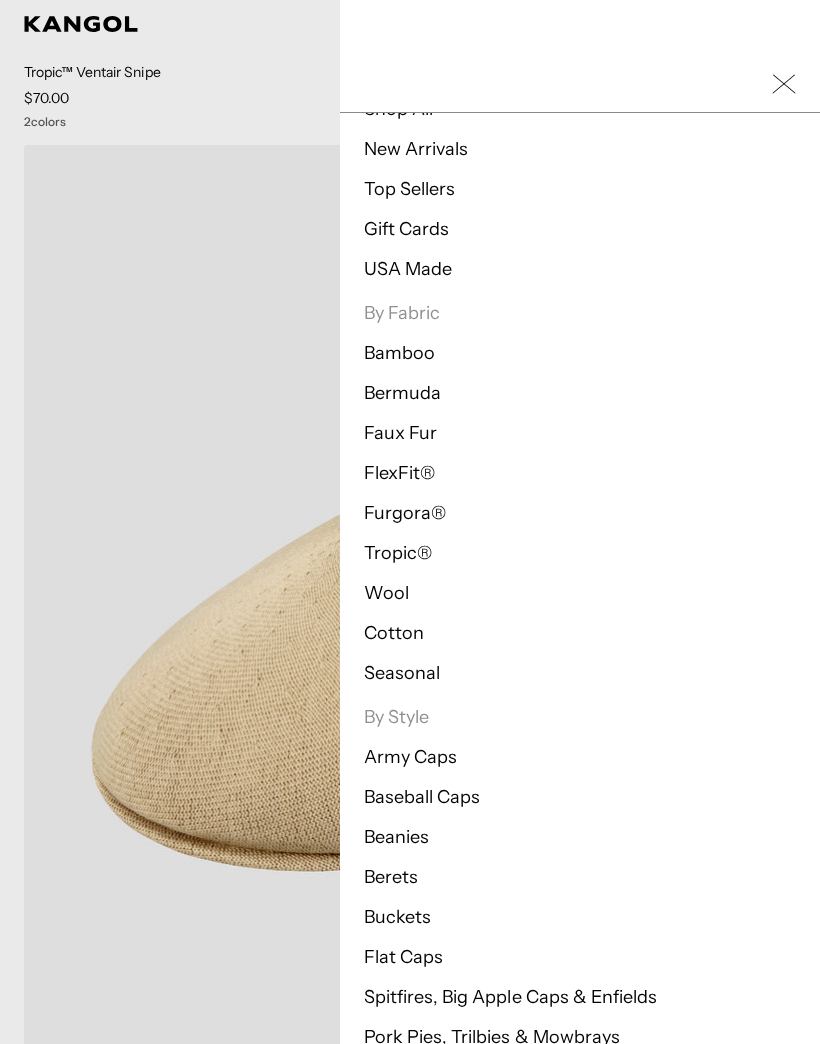 click on "Tropic®" at bounding box center (398, 553) 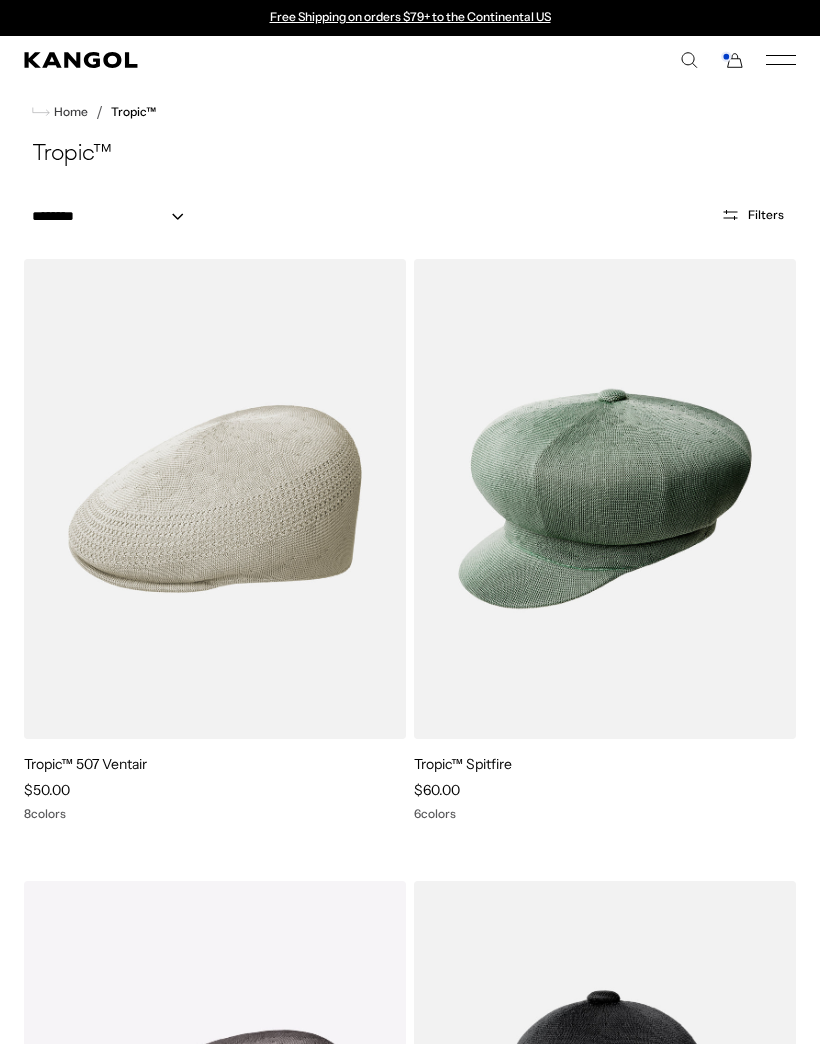 scroll, scrollTop: 0, scrollLeft: 0, axis: both 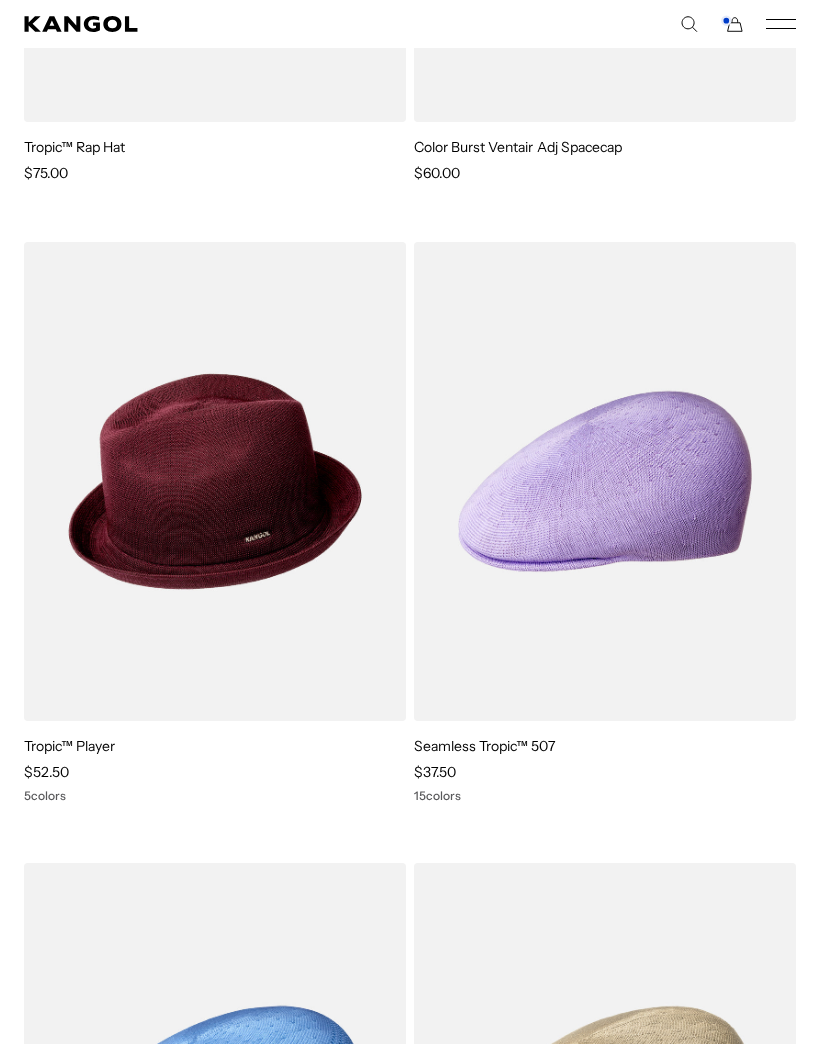 click on "Tropic™ Player" at bounding box center (69, 746) 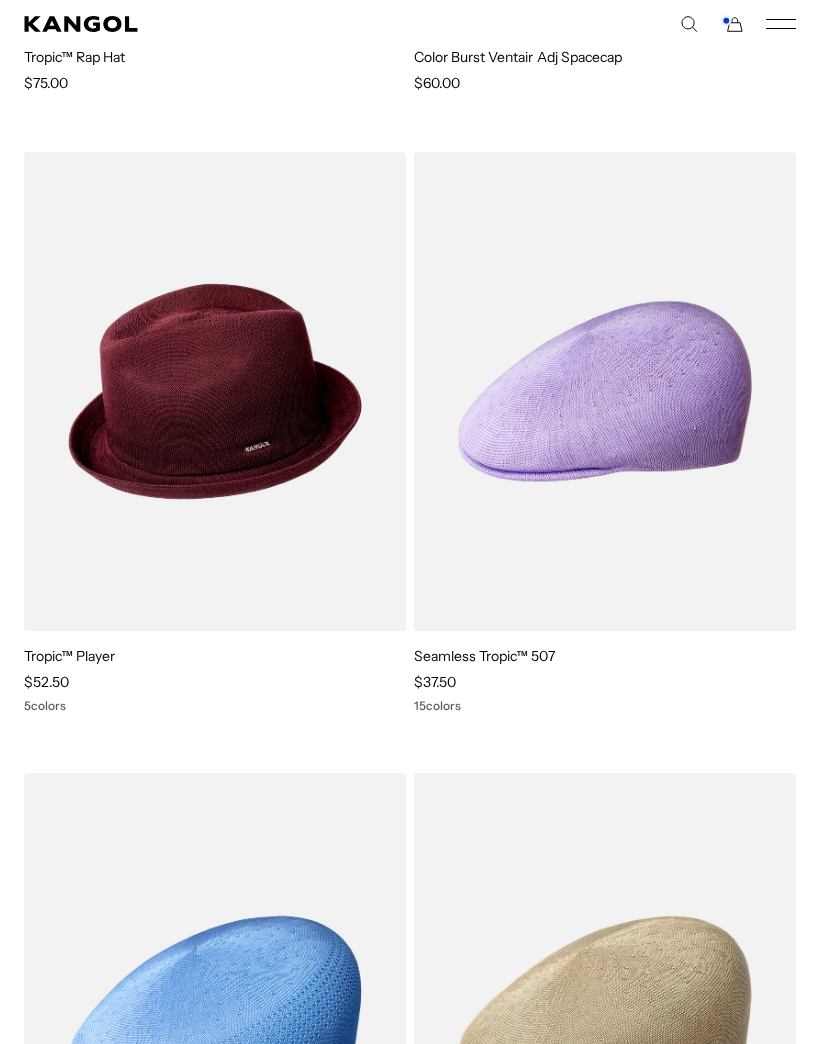 scroll, scrollTop: 0, scrollLeft: 412, axis: horizontal 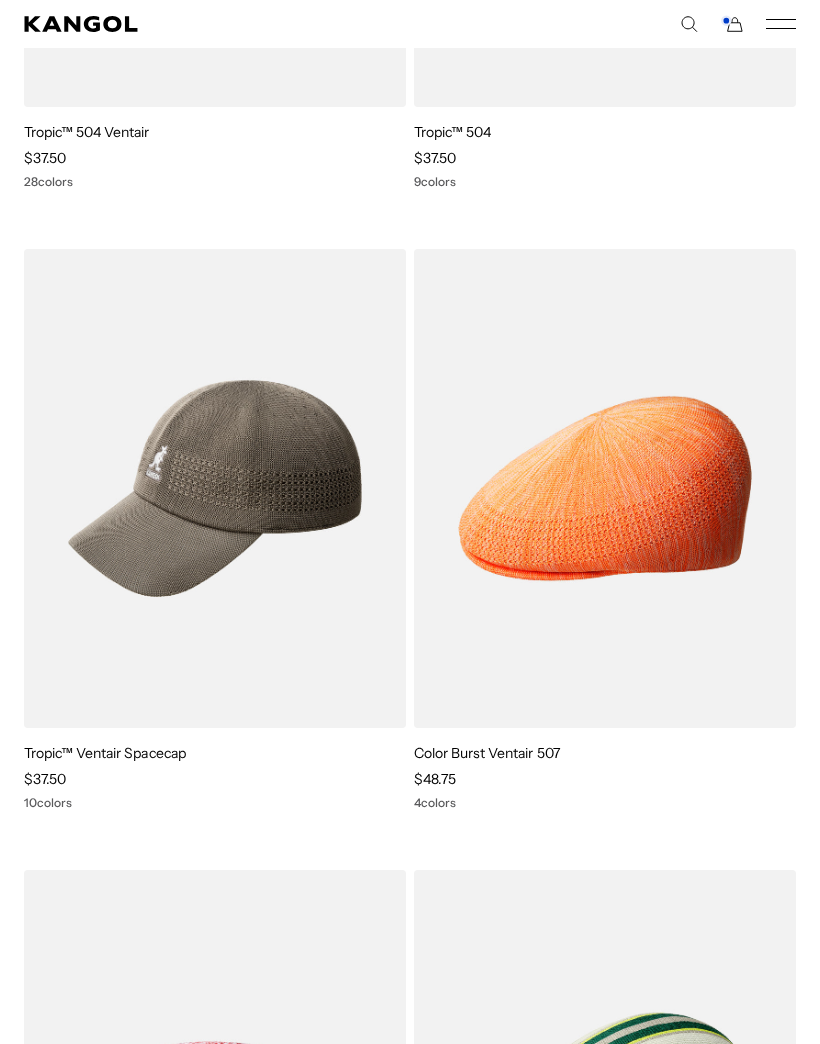 click 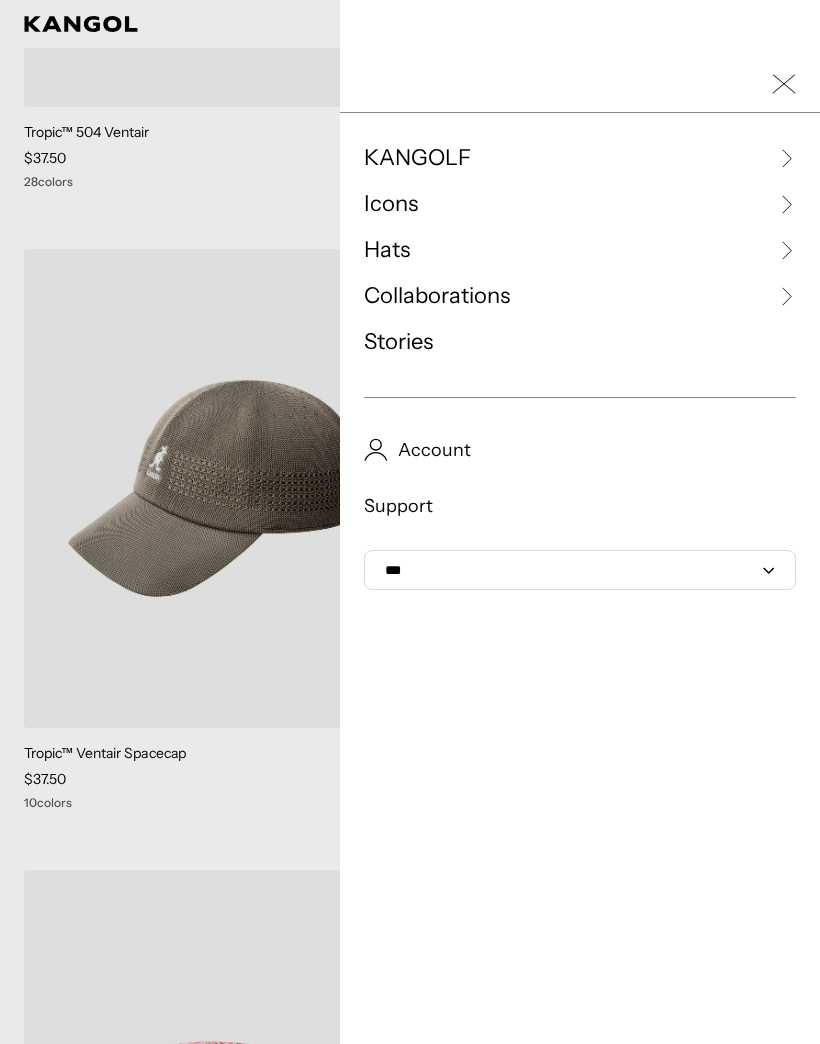 click 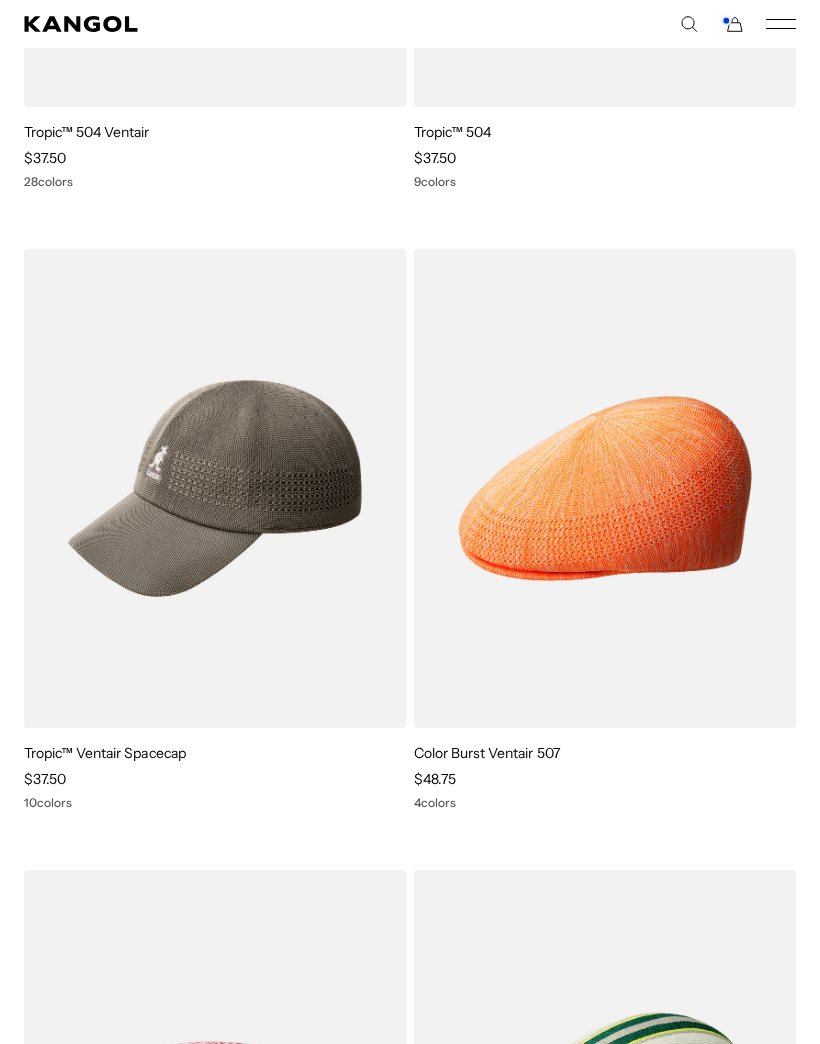 click 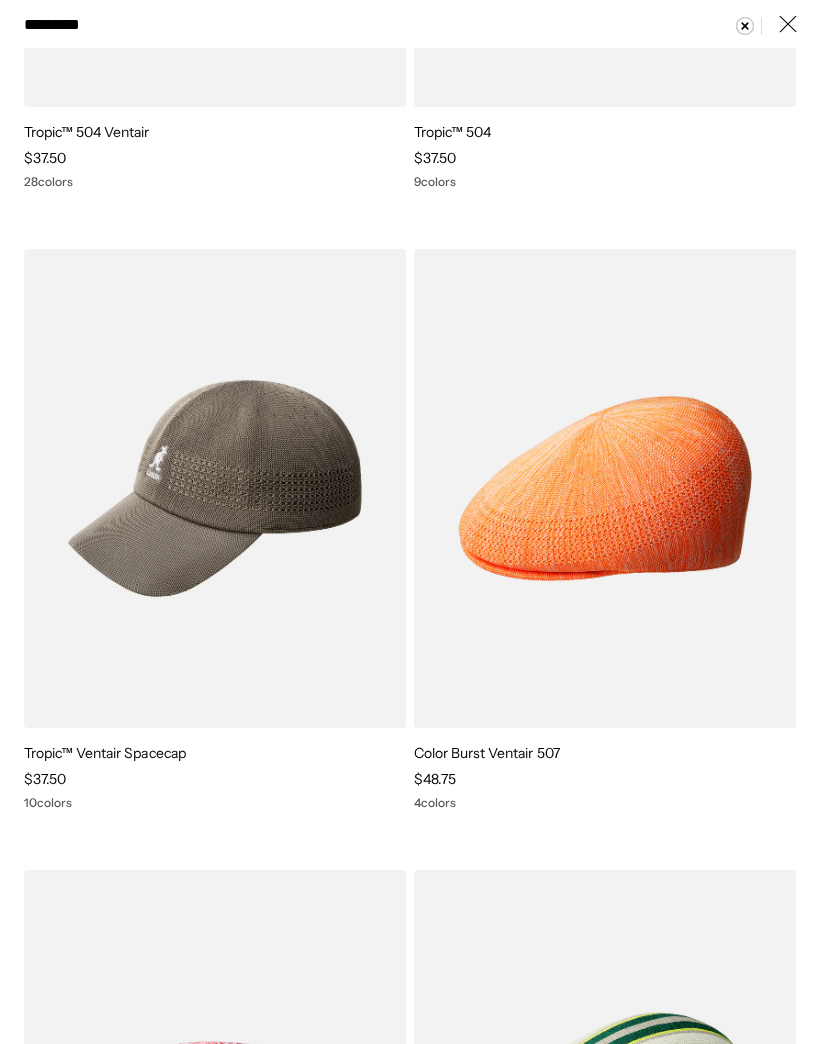 scroll, scrollTop: 0, scrollLeft: 412, axis: horizontal 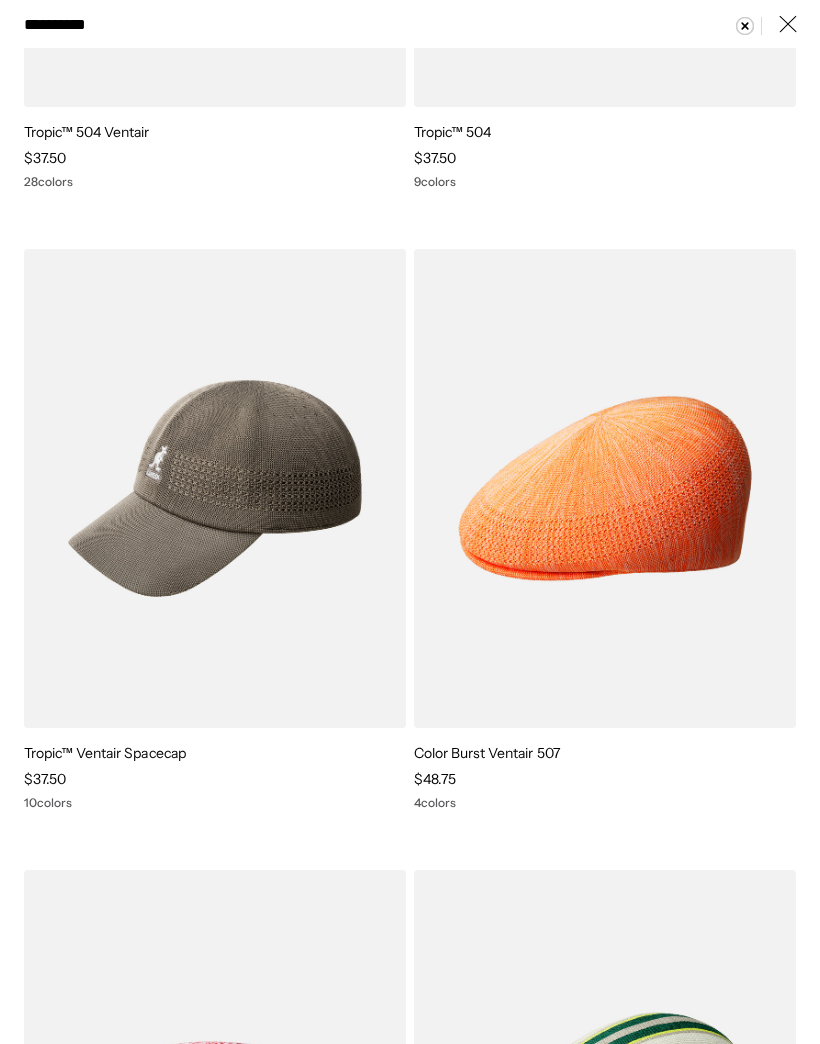type on "**********" 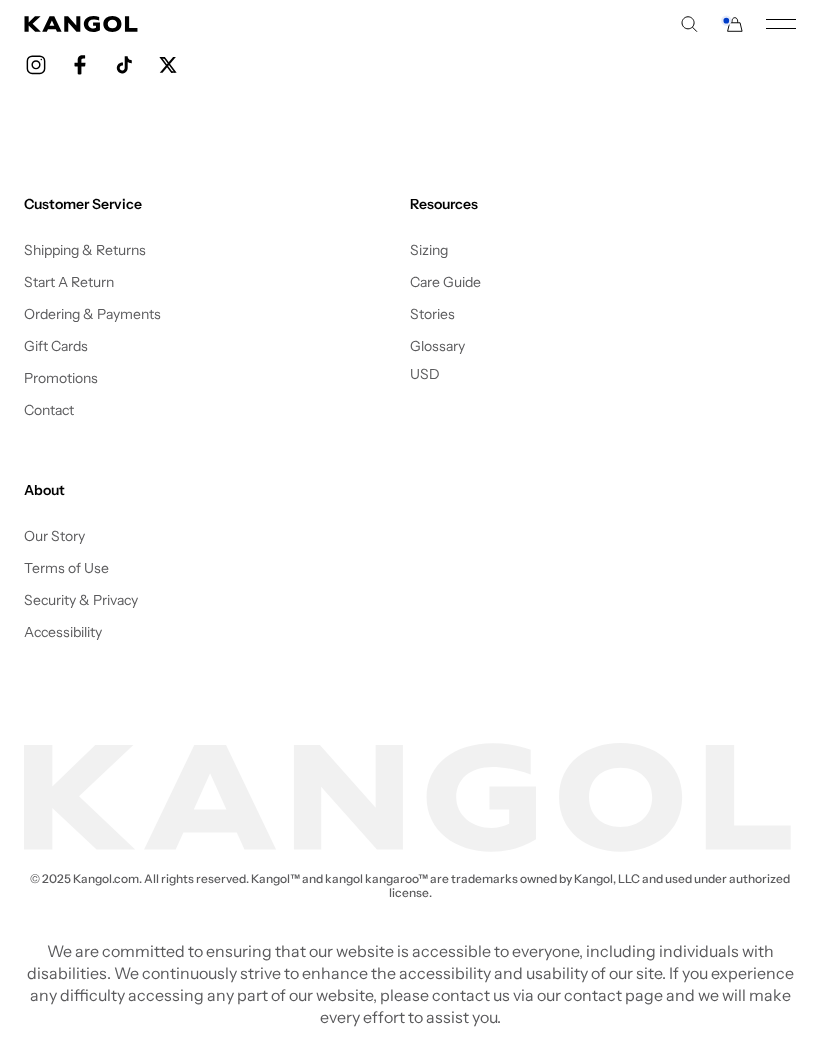 scroll, scrollTop: 1099, scrollLeft: 0, axis: vertical 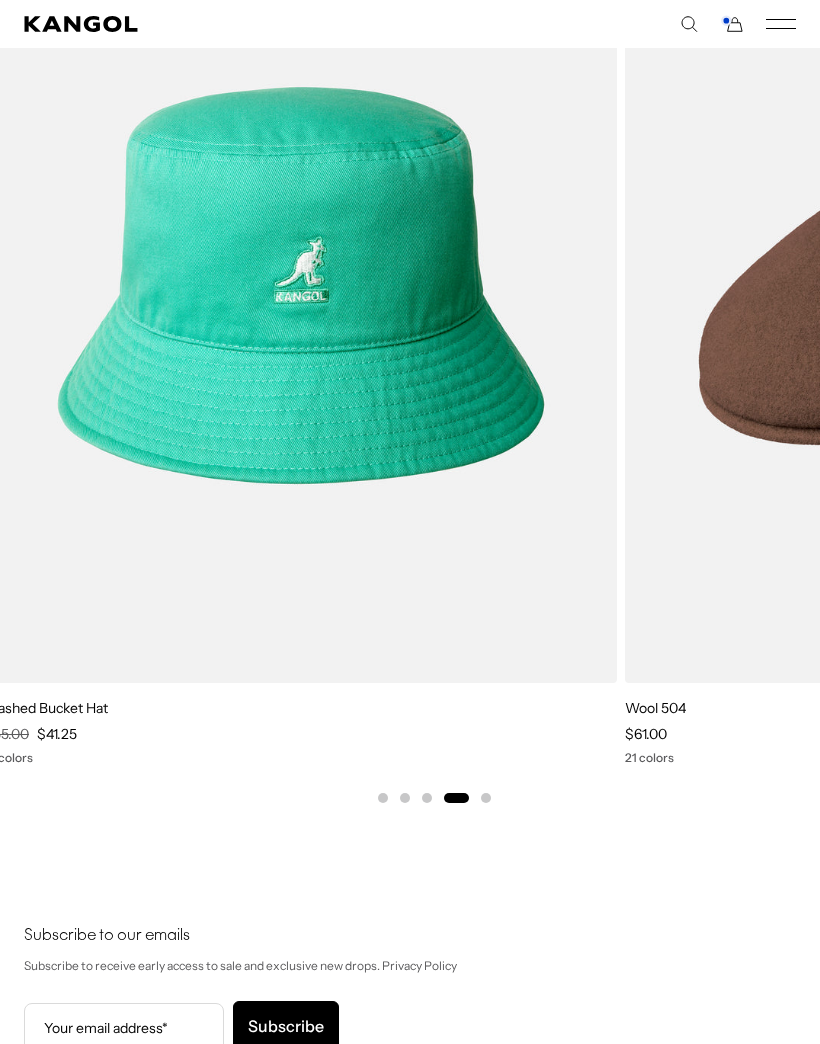click on "KANGOLF
KANGOLF
Shop the KANGOLF Collection
Golf Accessories
All Golf
Icons
Icons" at bounding box center [410, 24] 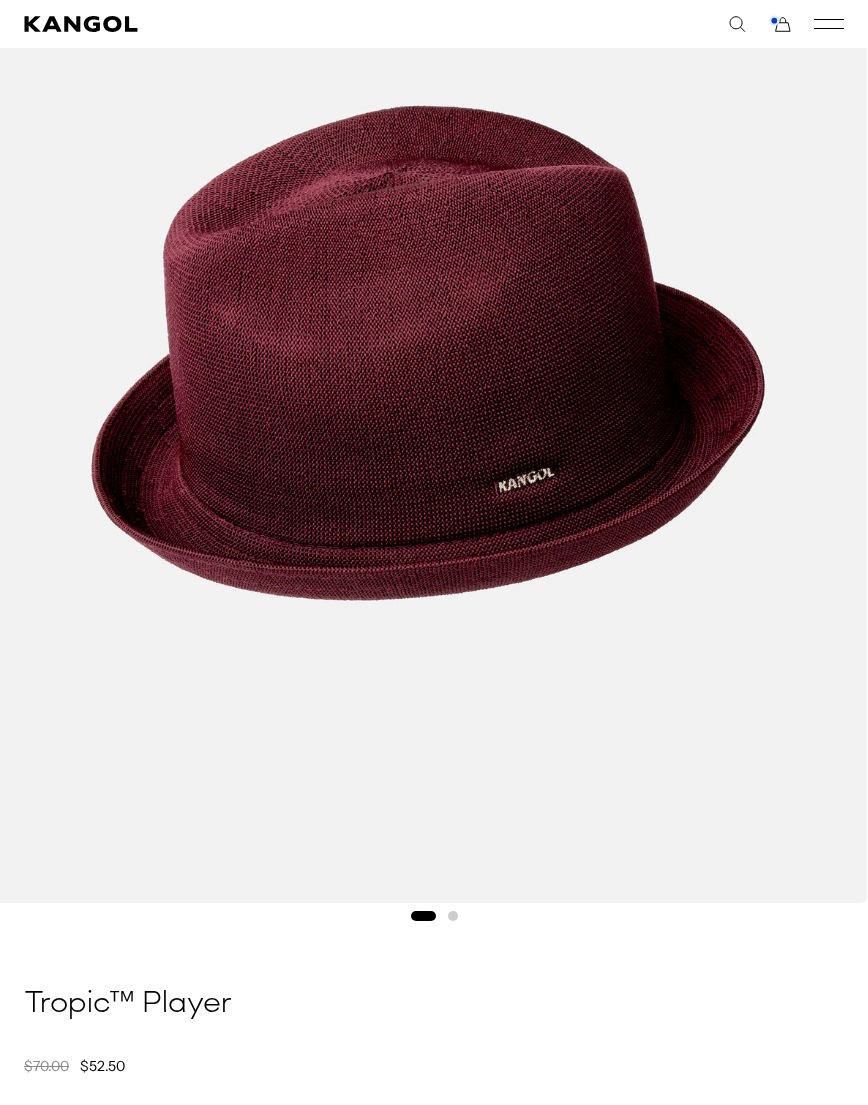 scroll, scrollTop: 414, scrollLeft: 0, axis: vertical 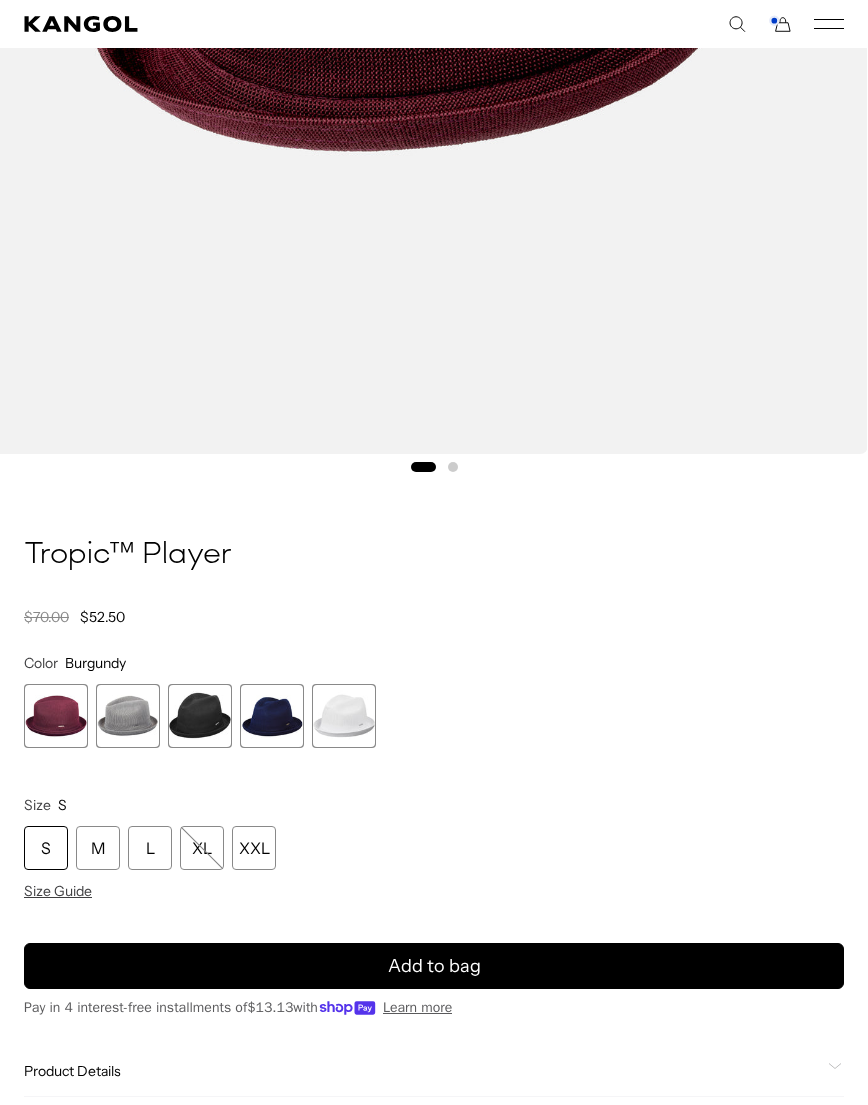 click at bounding box center (344, 716) 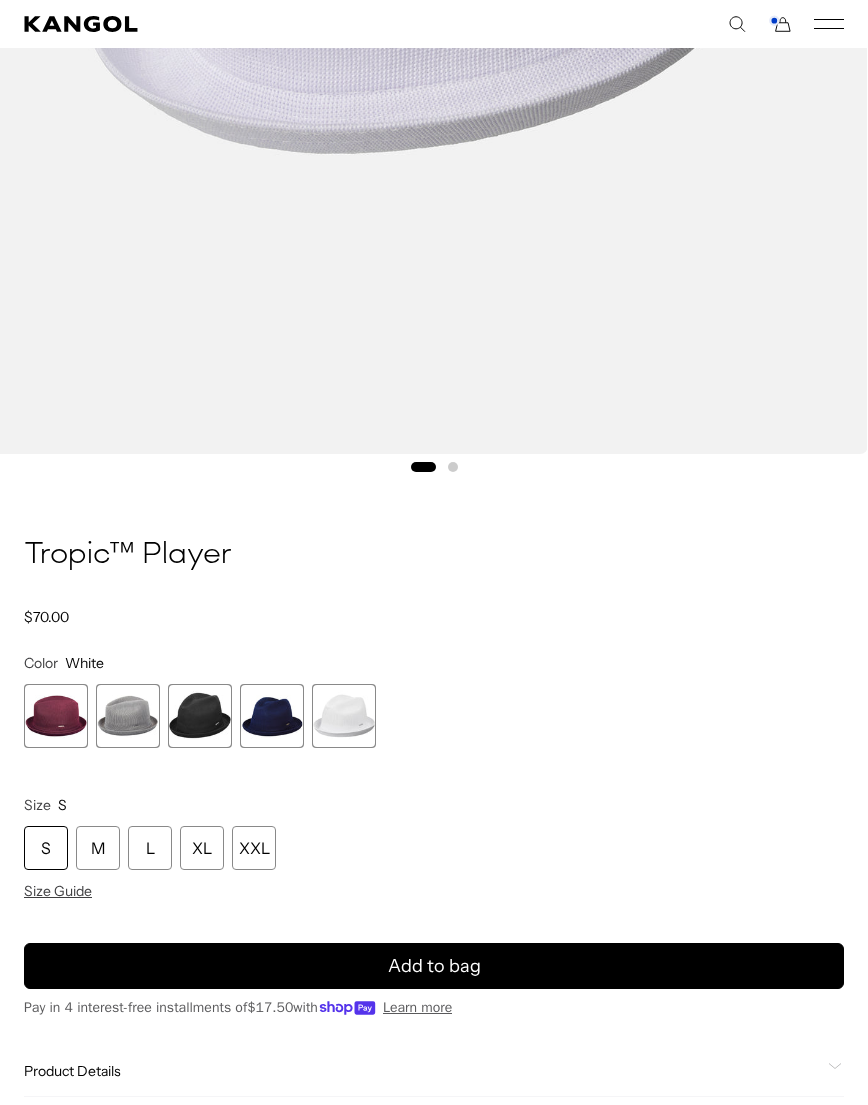 click on "S" at bounding box center (46, 848) 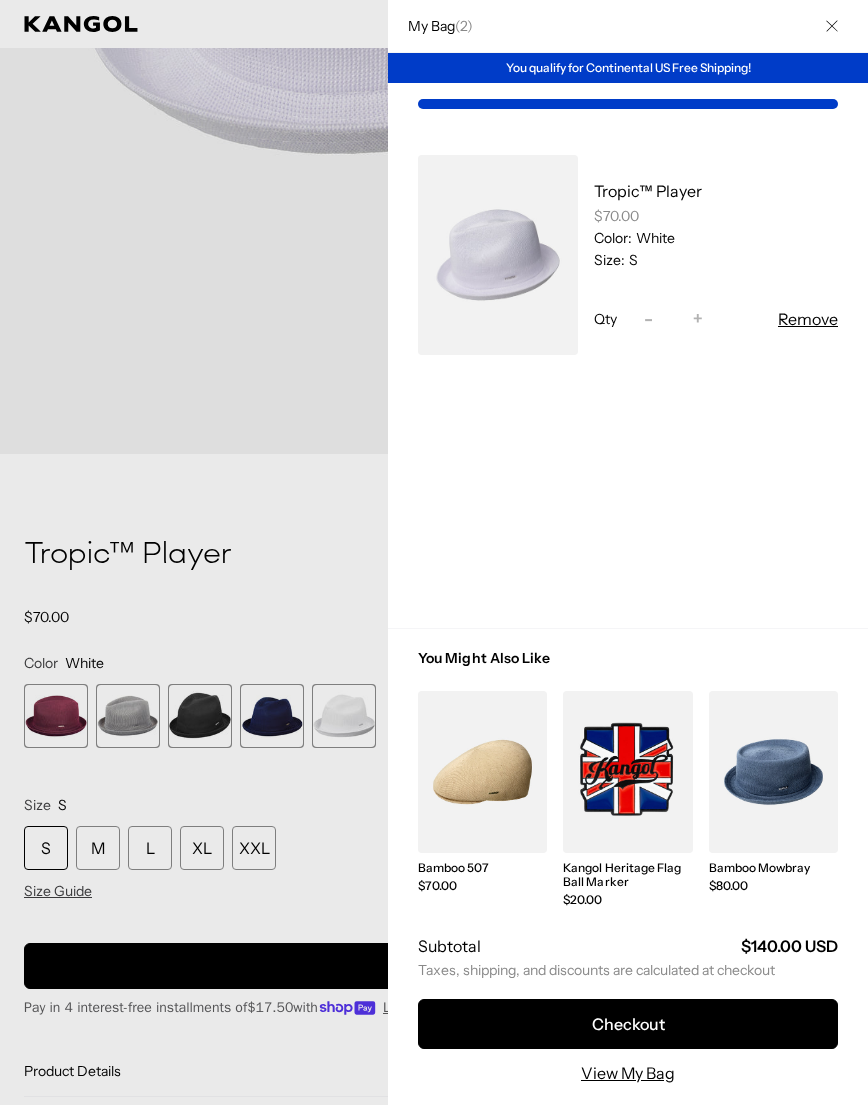 scroll, scrollTop: 0, scrollLeft: 0, axis: both 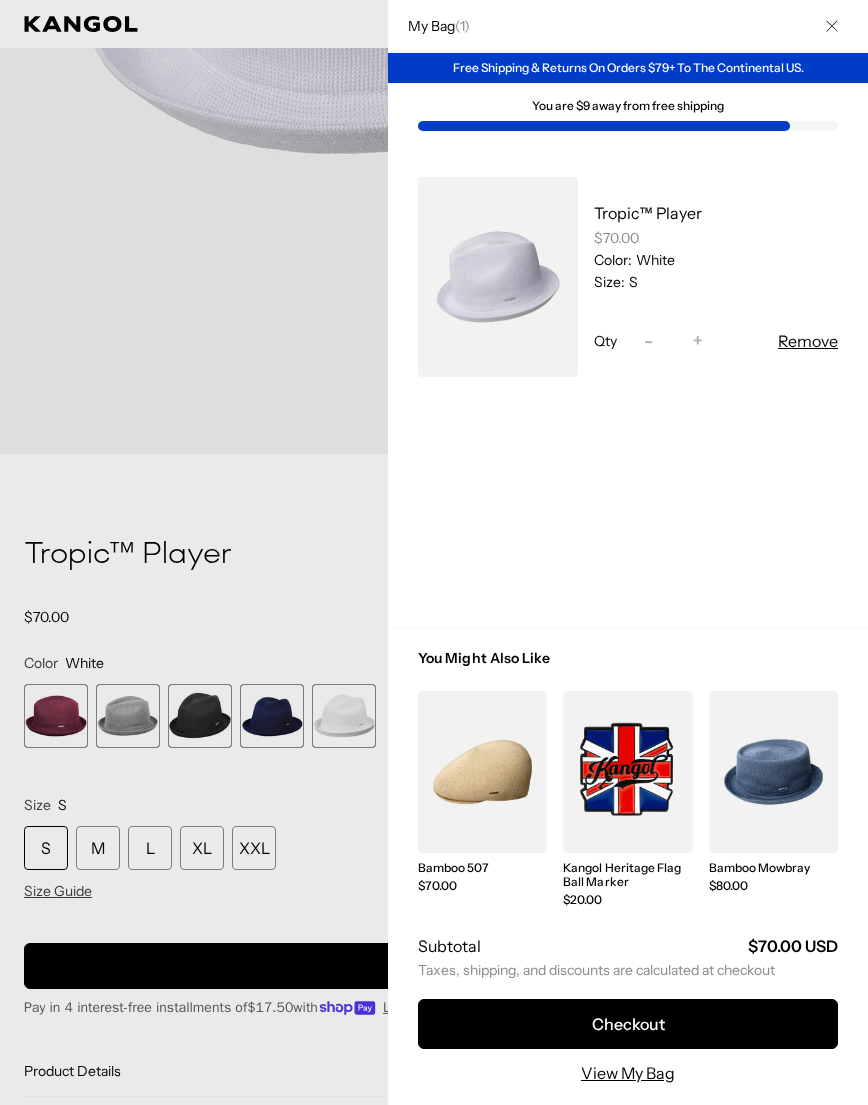 click at bounding box center (434, 552) 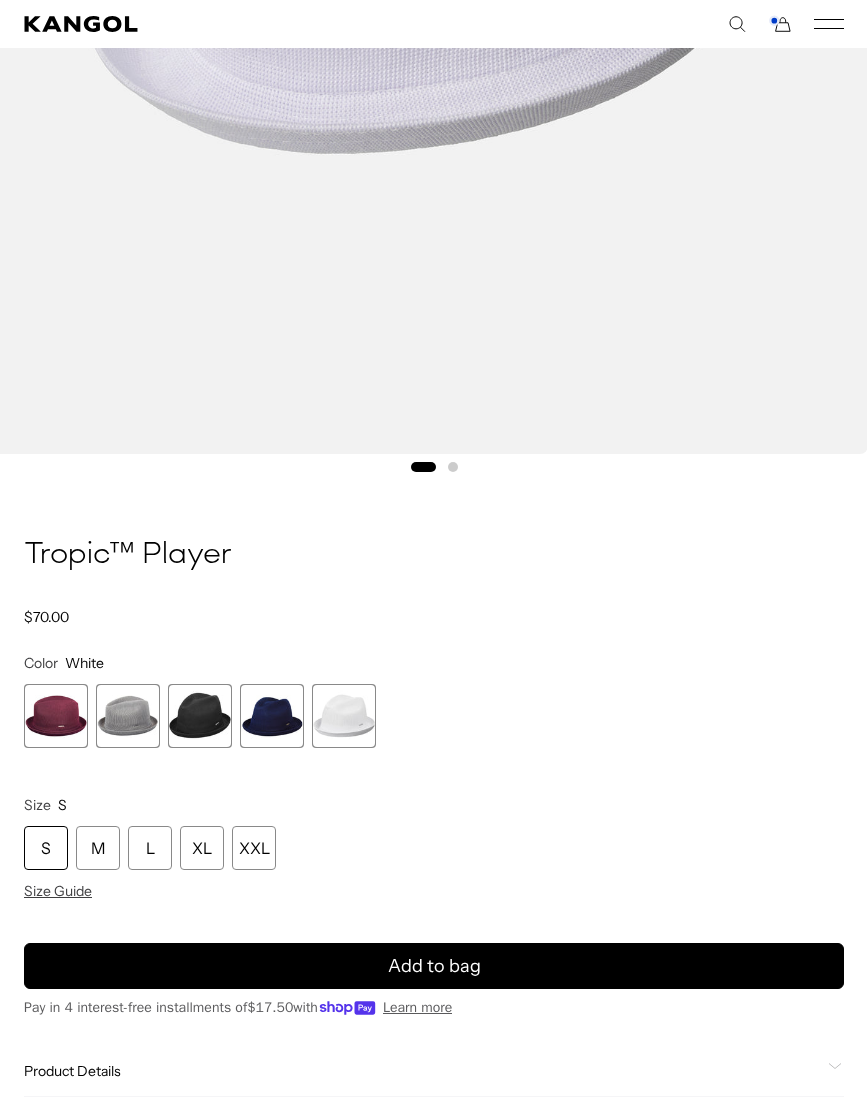 scroll, scrollTop: 0, scrollLeft: 412, axis: horizontal 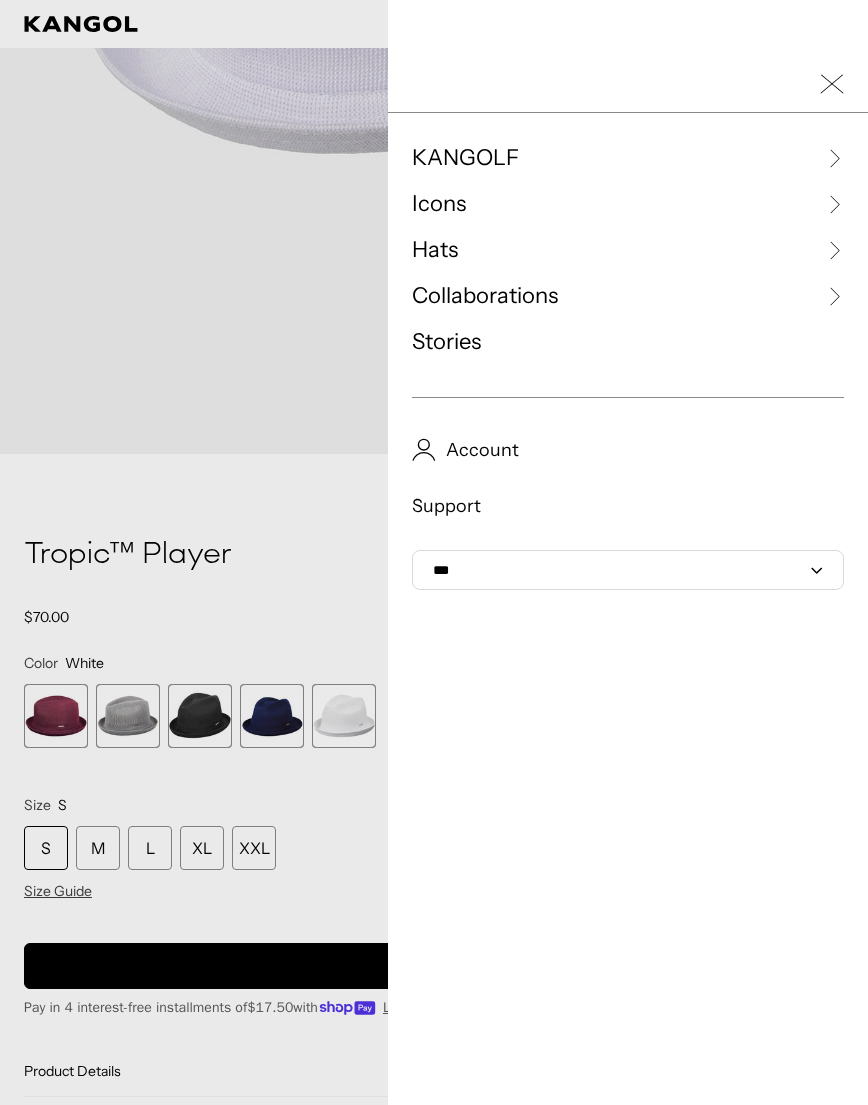 click 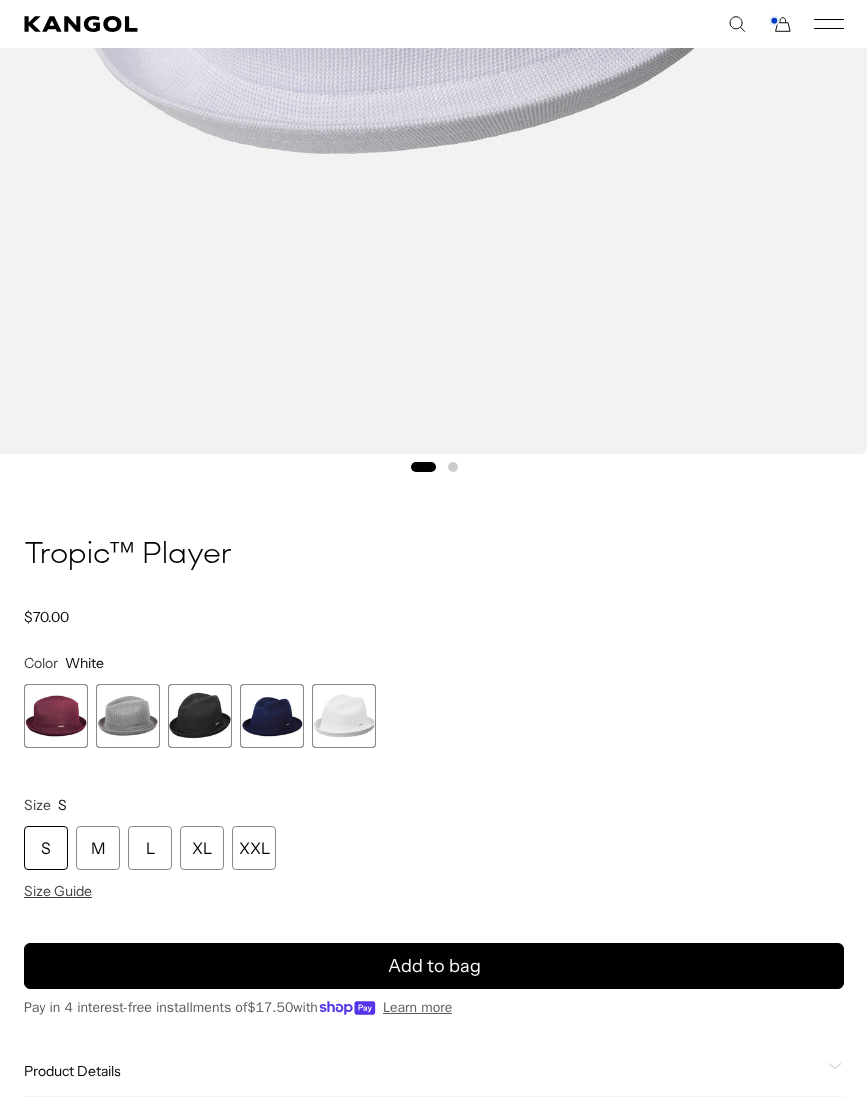 scroll, scrollTop: 0, scrollLeft: 0, axis: both 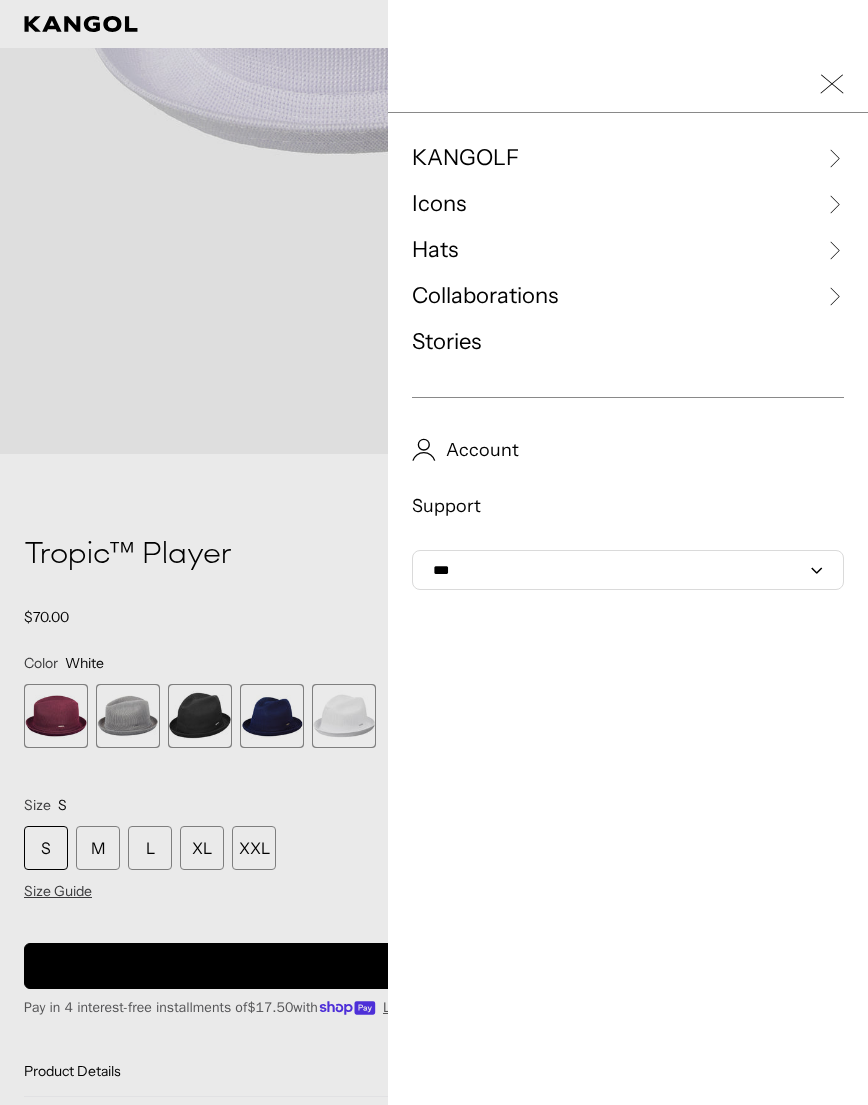 click on "***
***" at bounding box center (628, 570) 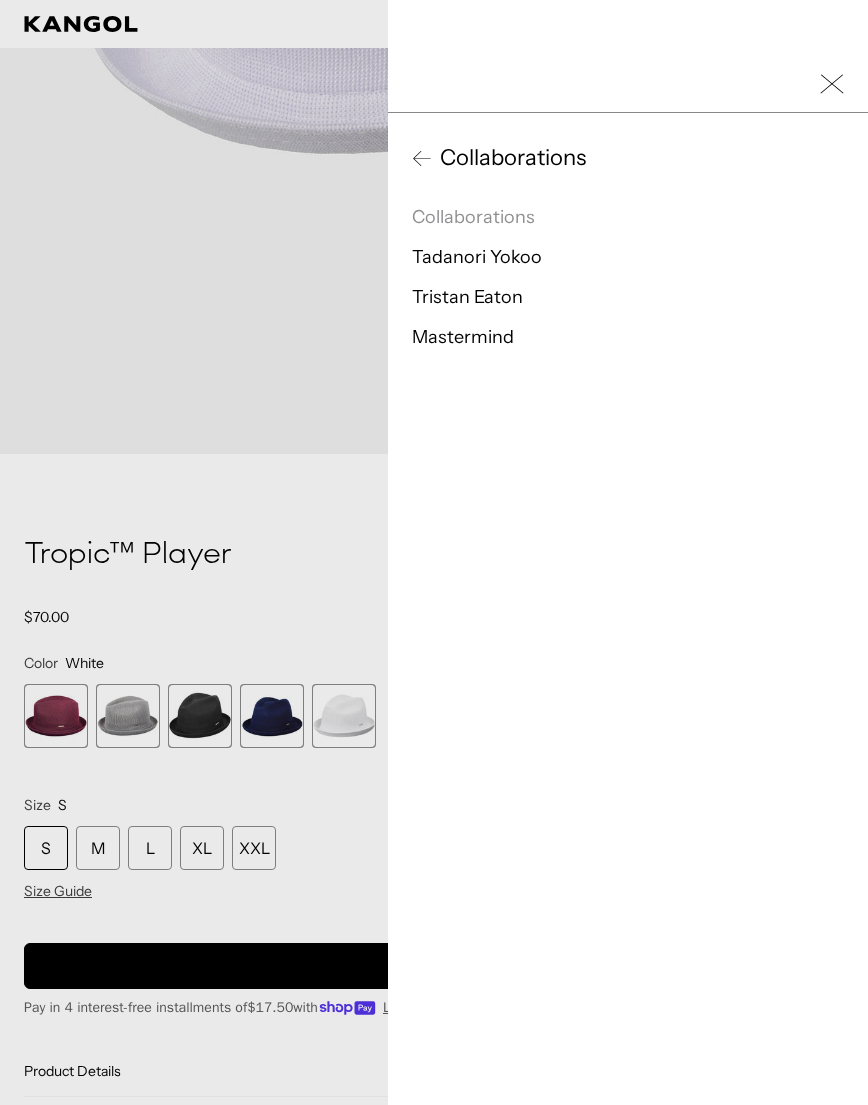 scroll, scrollTop: 0, scrollLeft: 412, axis: horizontal 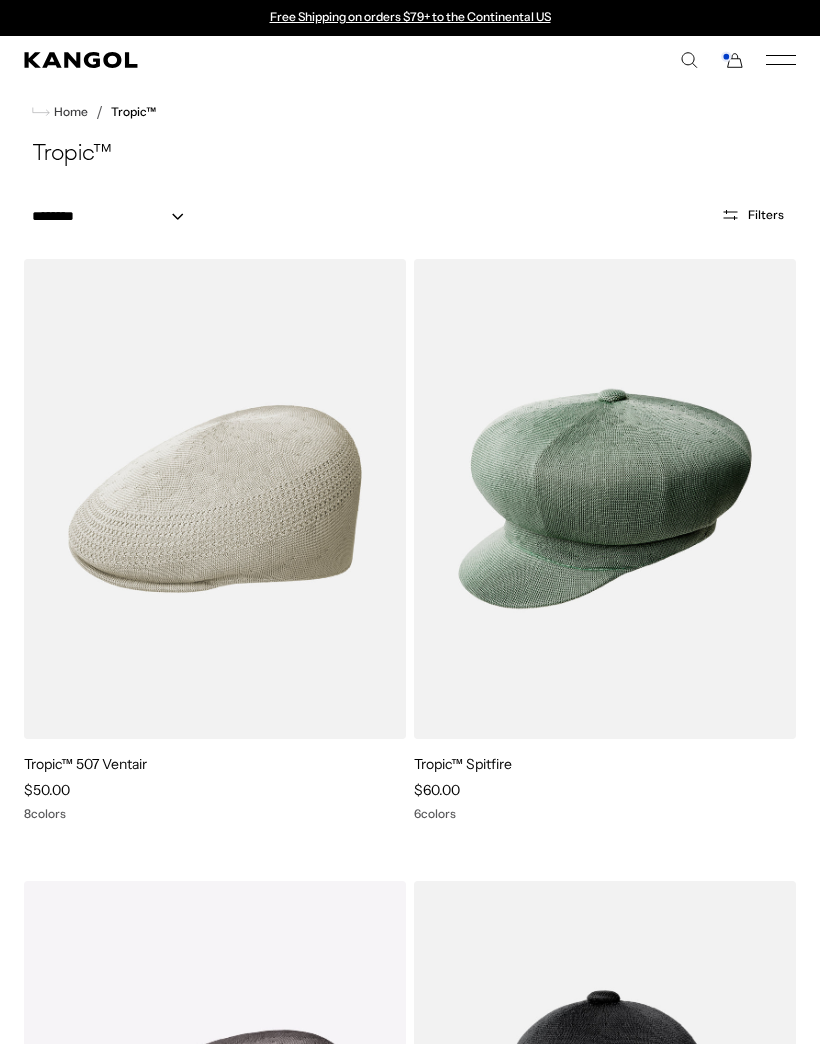 click 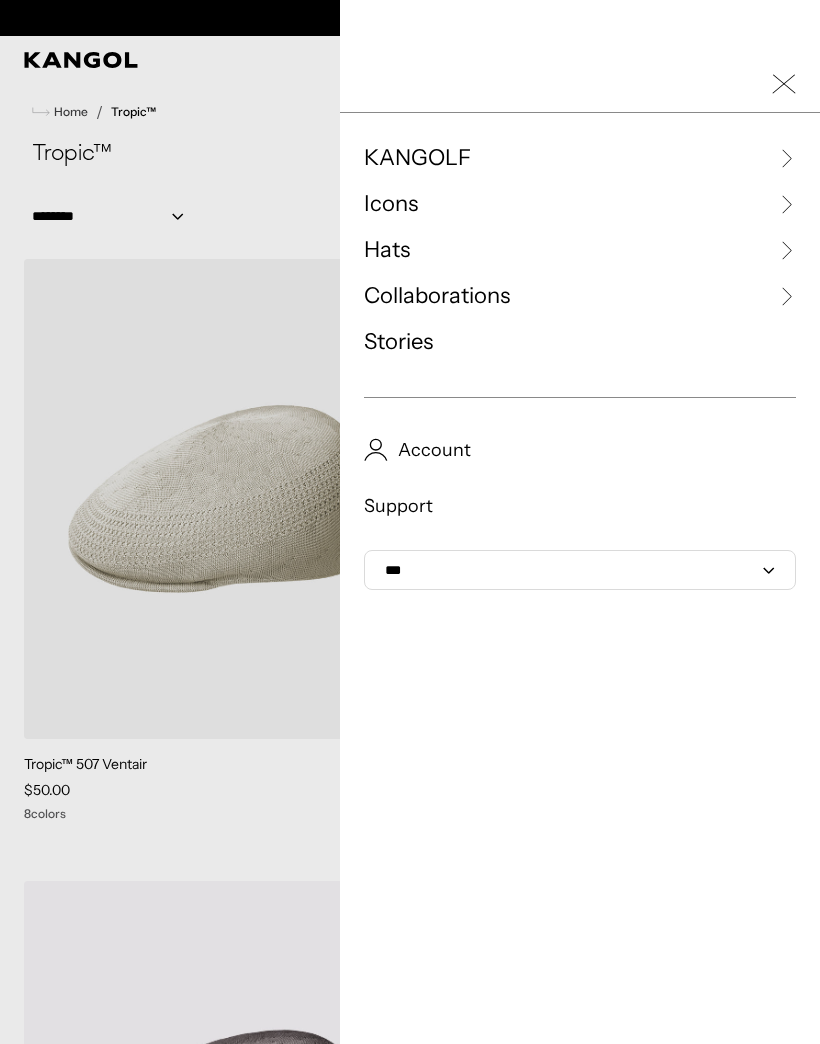 scroll, scrollTop: 0, scrollLeft: 412, axis: horizontal 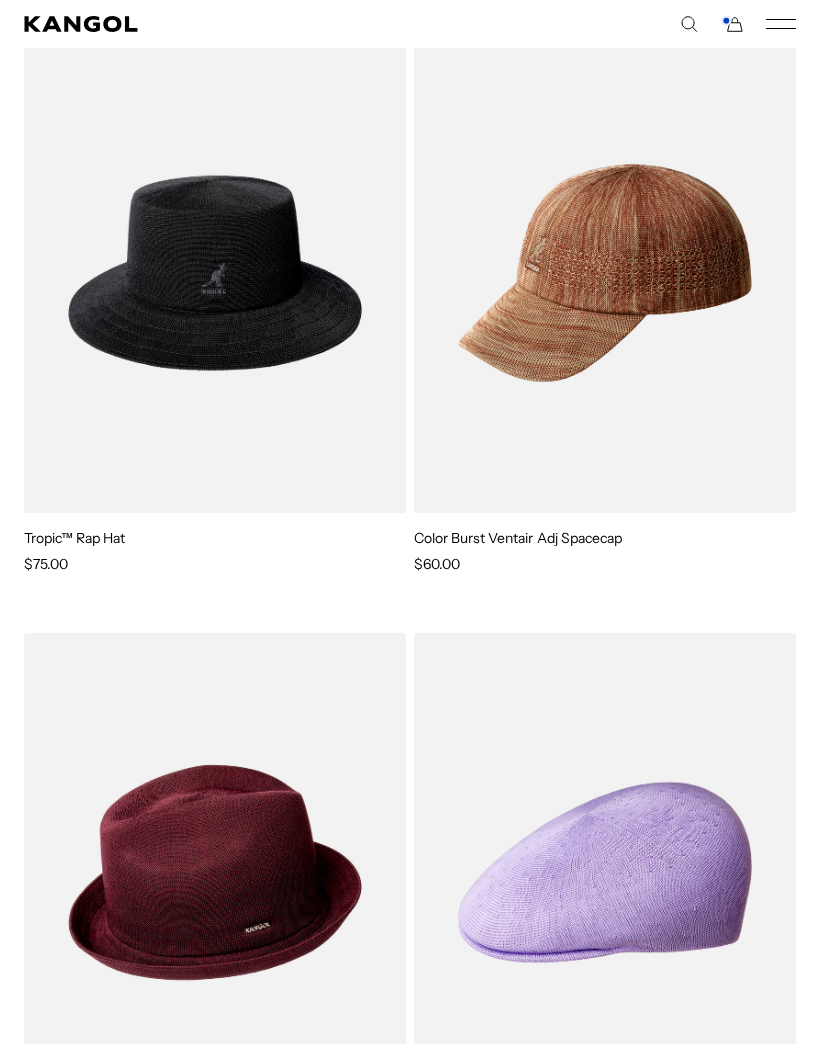 click on "Tropic™ Rap Hat" at bounding box center (74, 538) 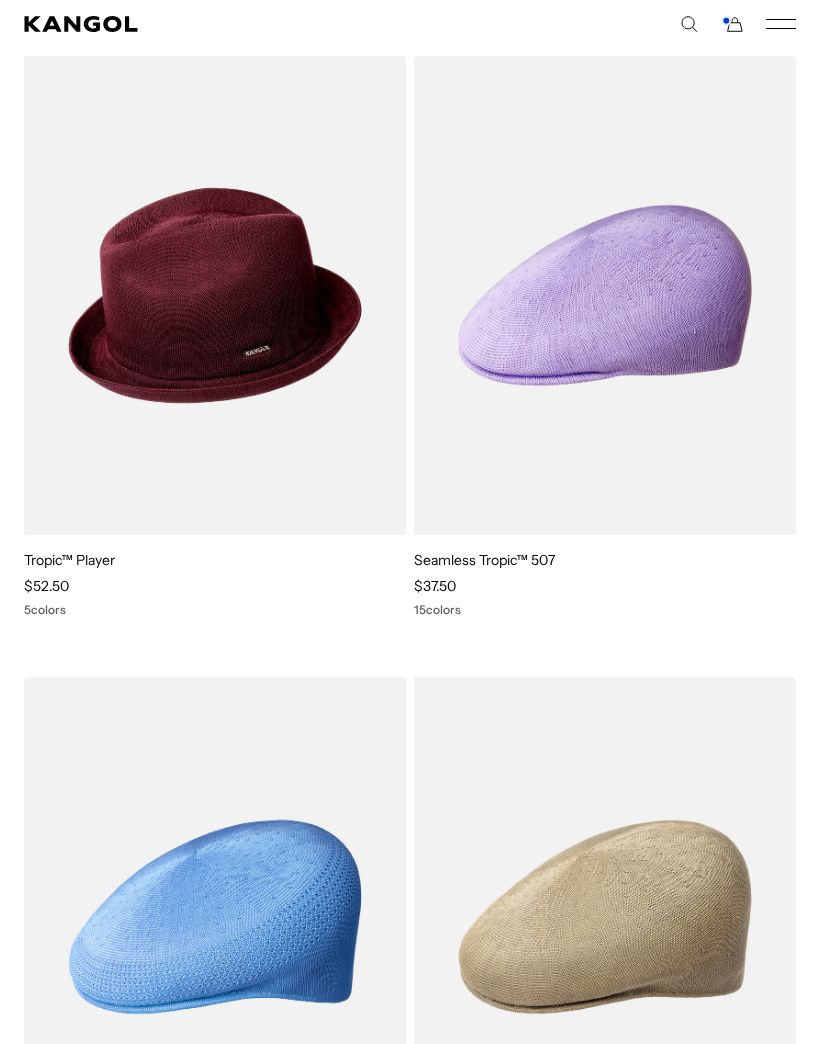 scroll, scrollTop: 5349, scrollLeft: 0, axis: vertical 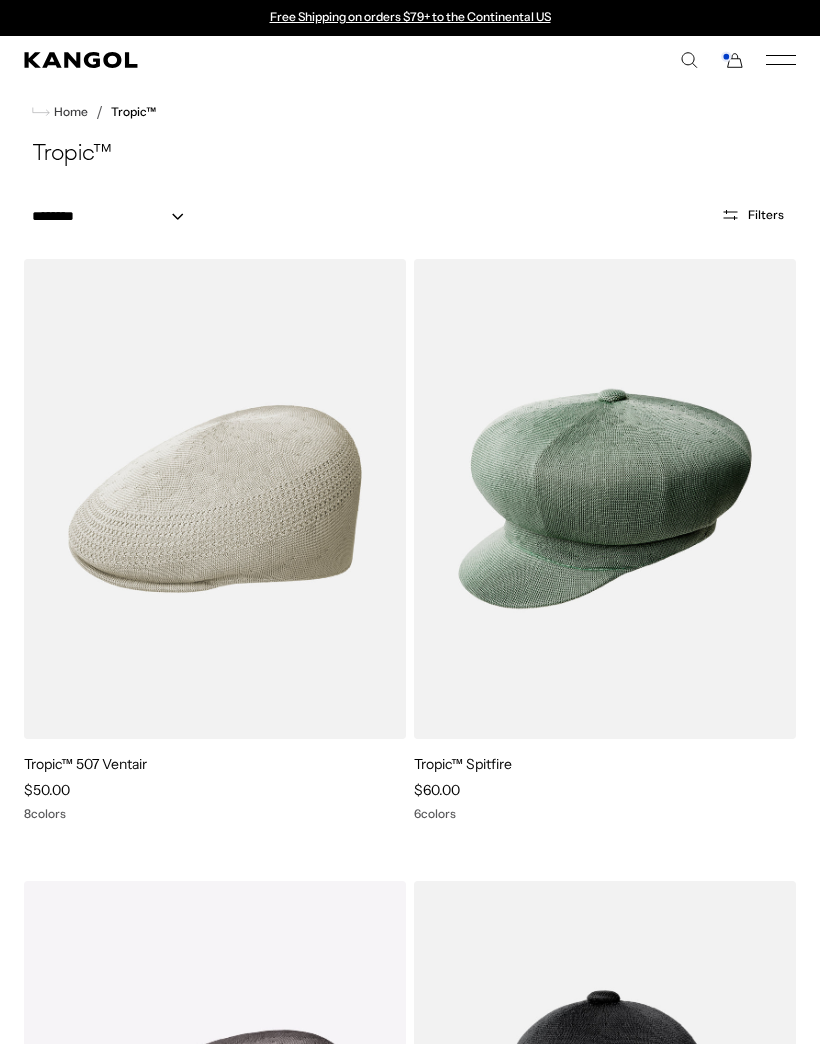 click on "Filters" at bounding box center (766, 215) 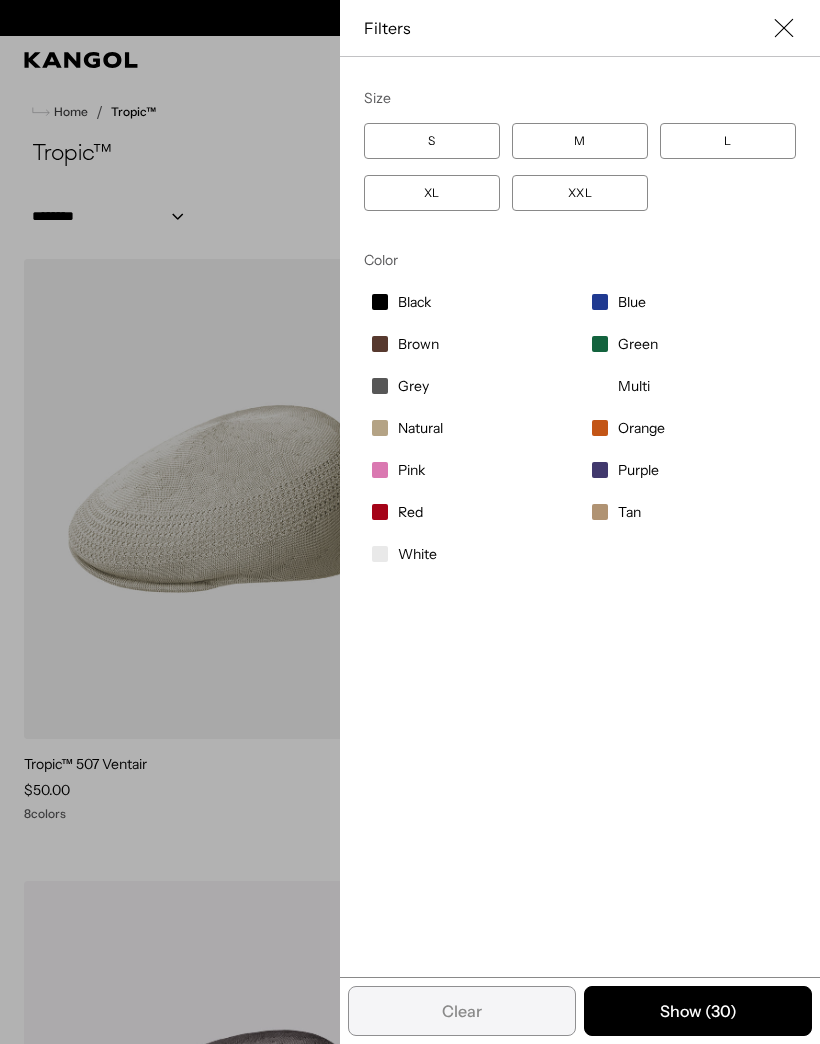 scroll, scrollTop: 0, scrollLeft: 412, axis: horizontal 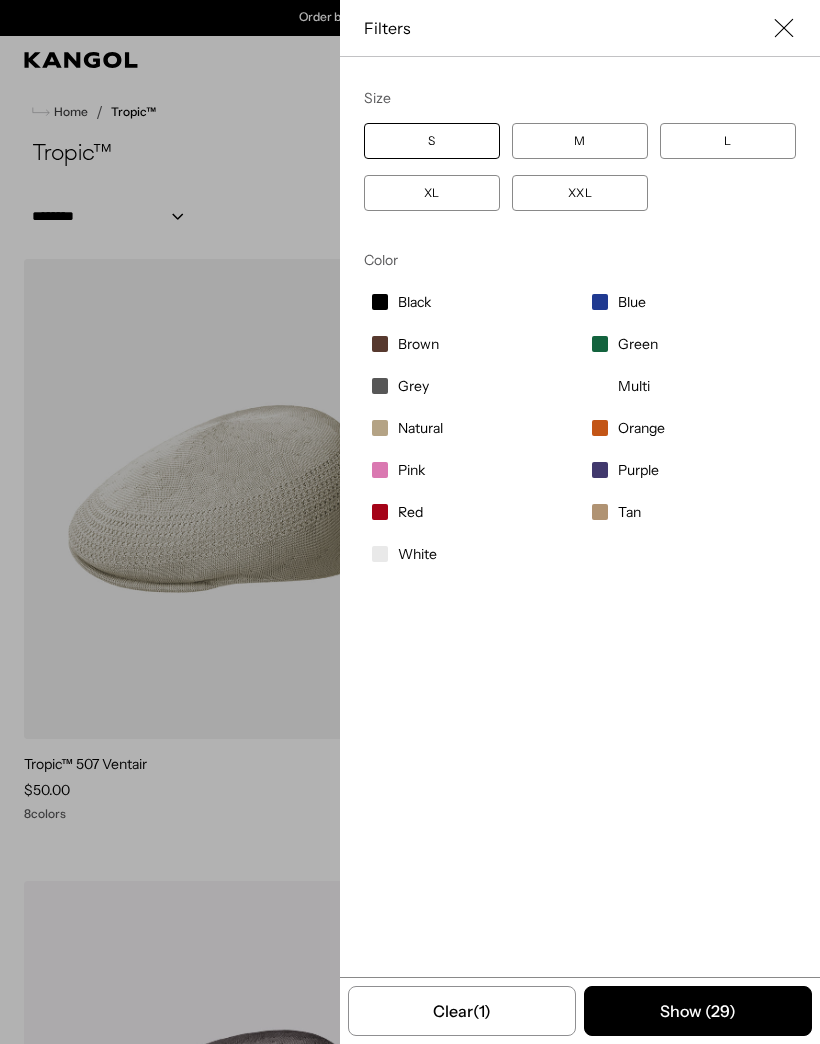 click on "White" at bounding box center [470, 554] 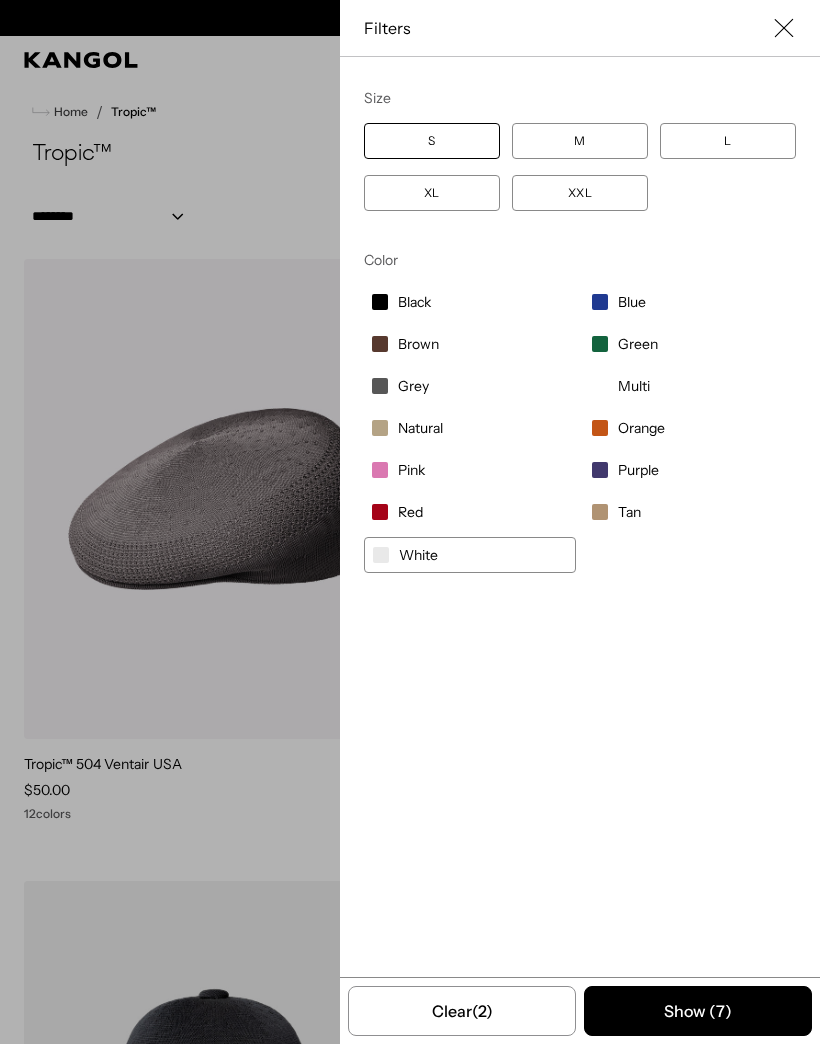 scroll, scrollTop: 0, scrollLeft: 412, axis: horizontal 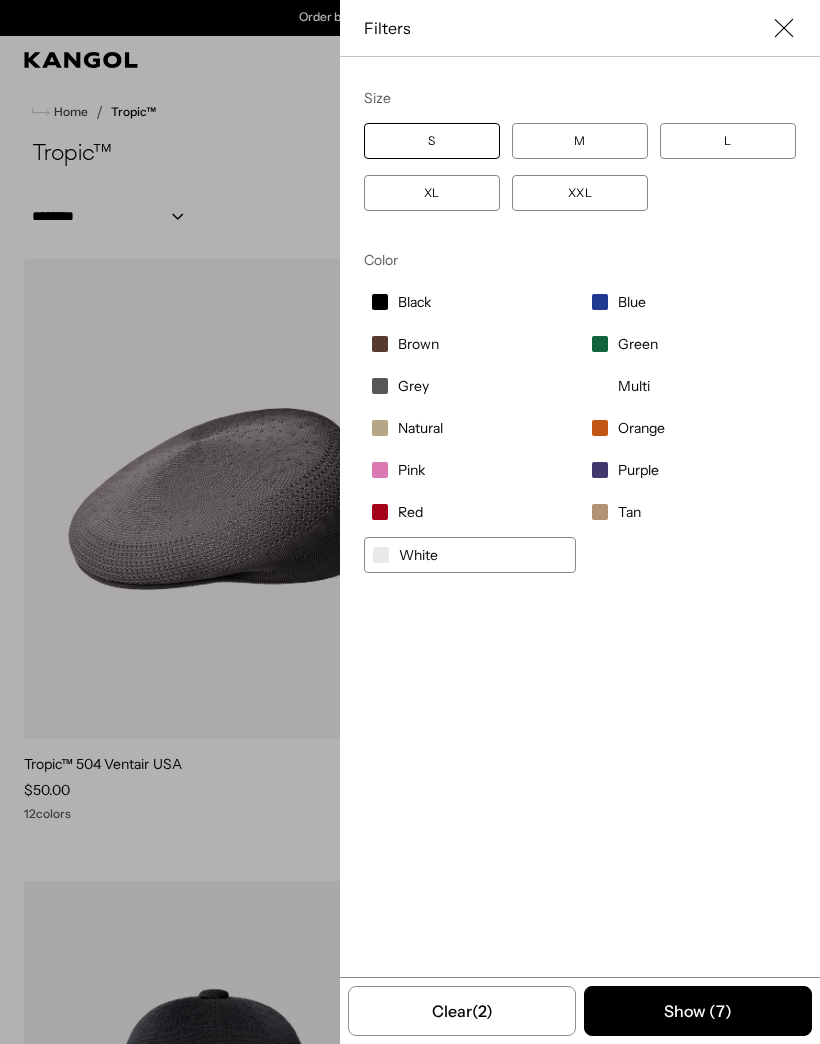 click on "Show ( 7 )" at bounding box center (698, 1011) 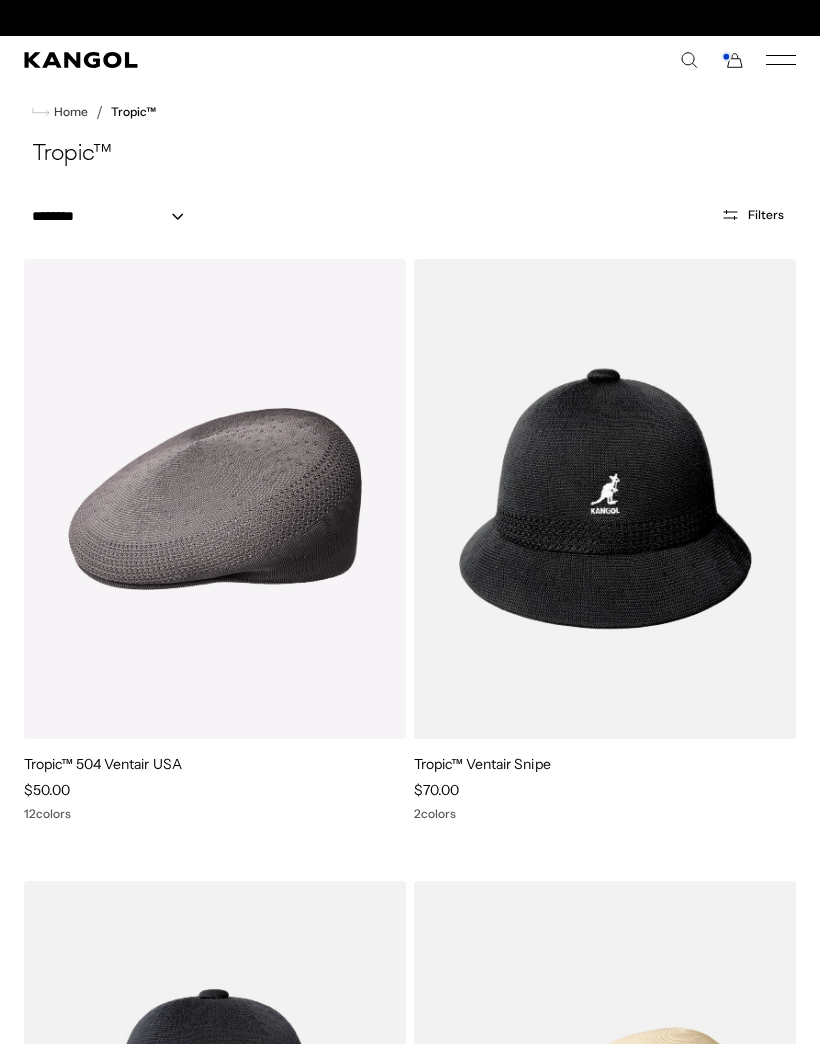 scroll, scrollTop: 0, scrollLeft: 0, axis: both 